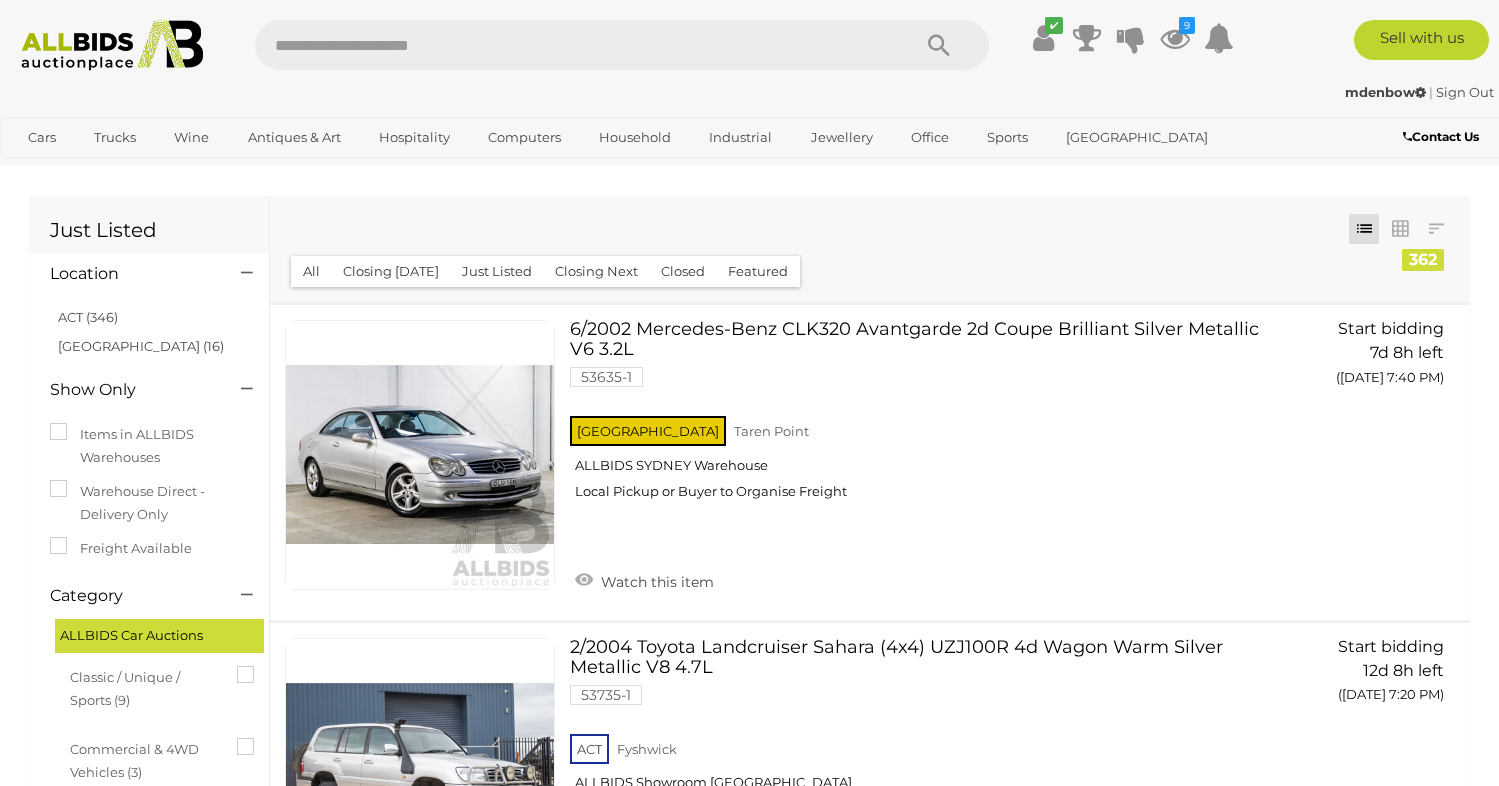 scroll, scrollTop: 141, scrollLeft: 0, axis: vertical 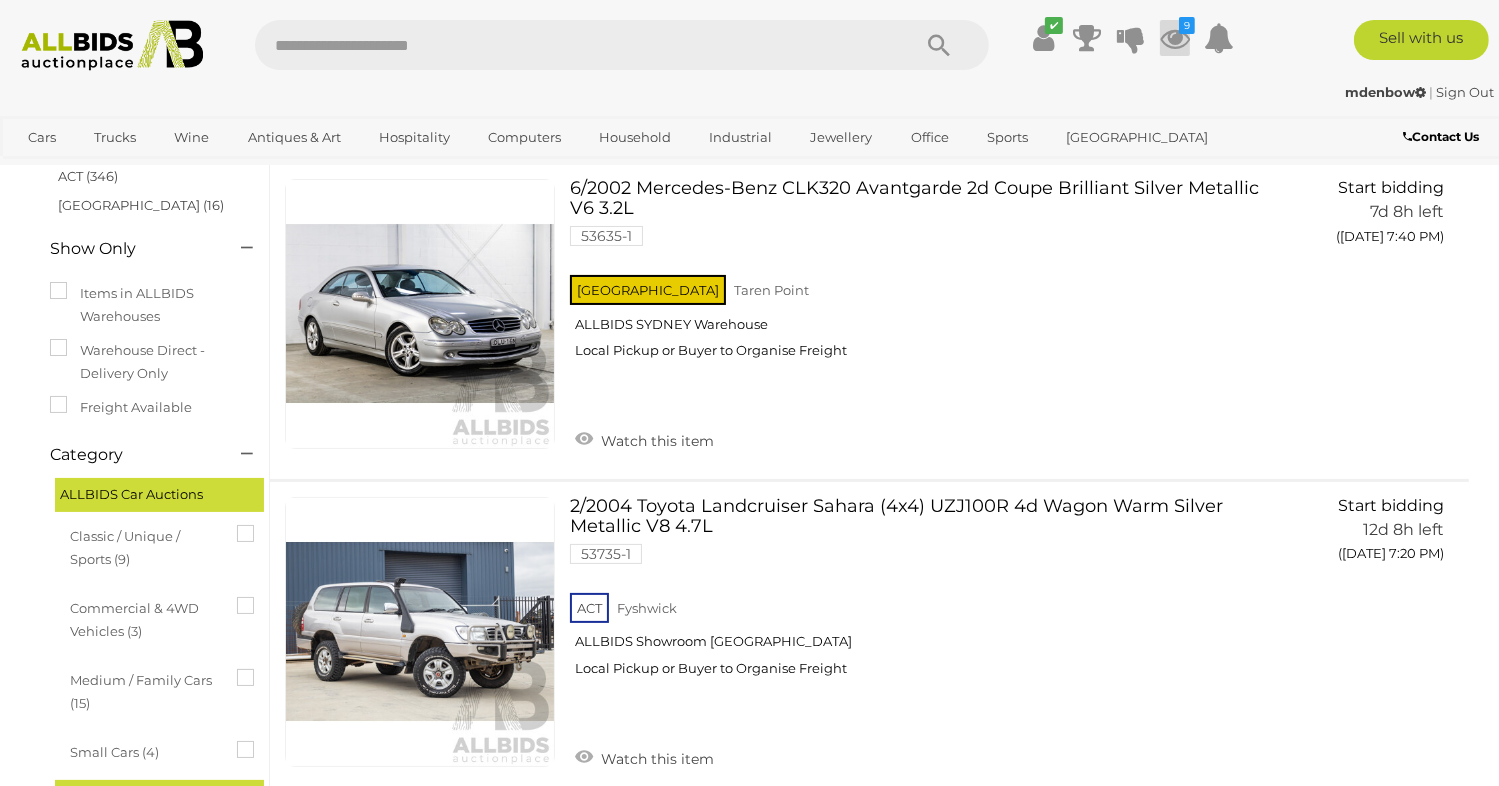 click at bounding box center (1175, 38) 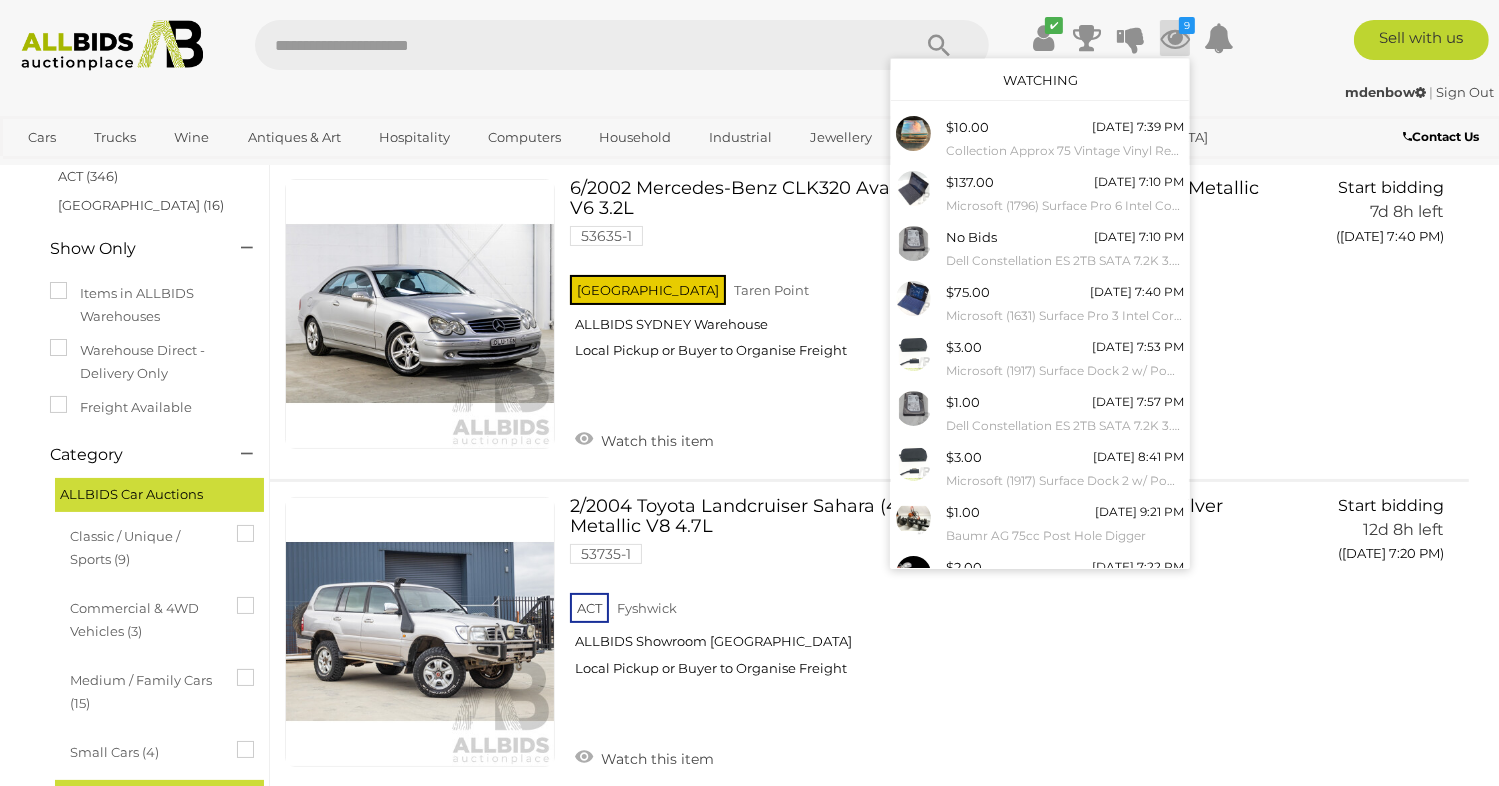scroll, scrollTop: 71, scrollLeft: 0, axis: vertical 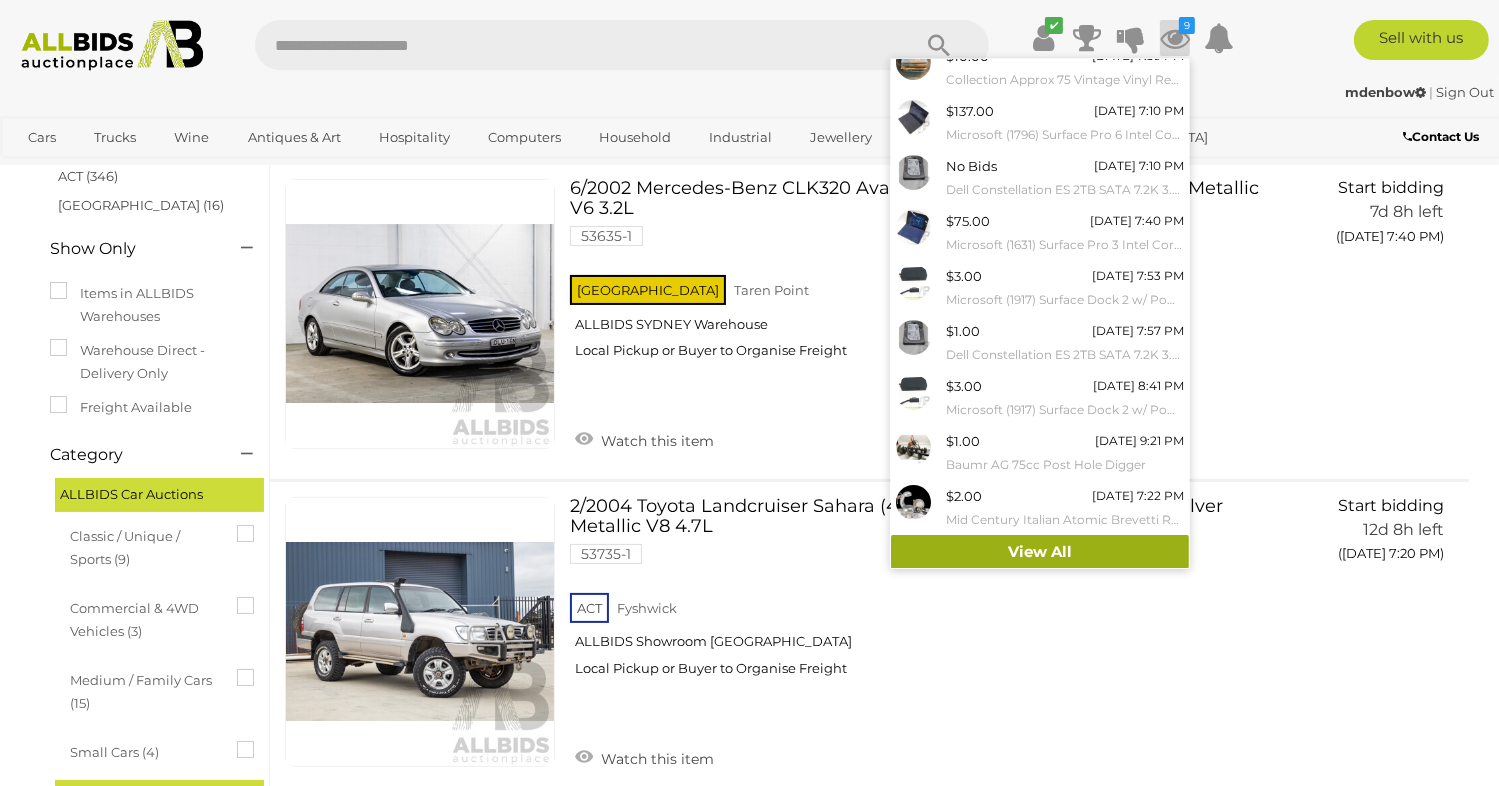 click on "View All" at bounding box center [1040, 552] 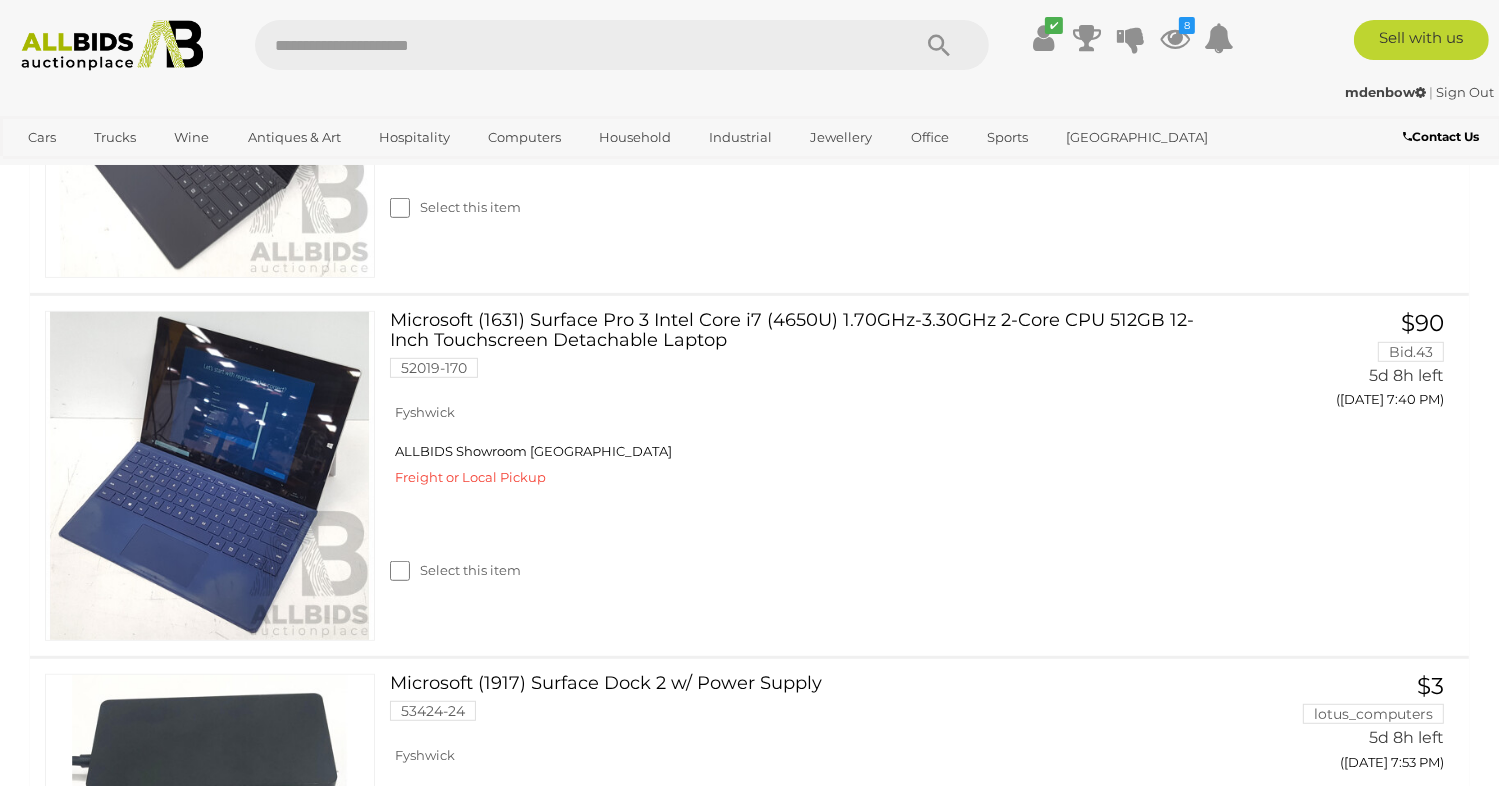 scroll, scrollTop: 1004, scrollLeft: 0, axis: vertical 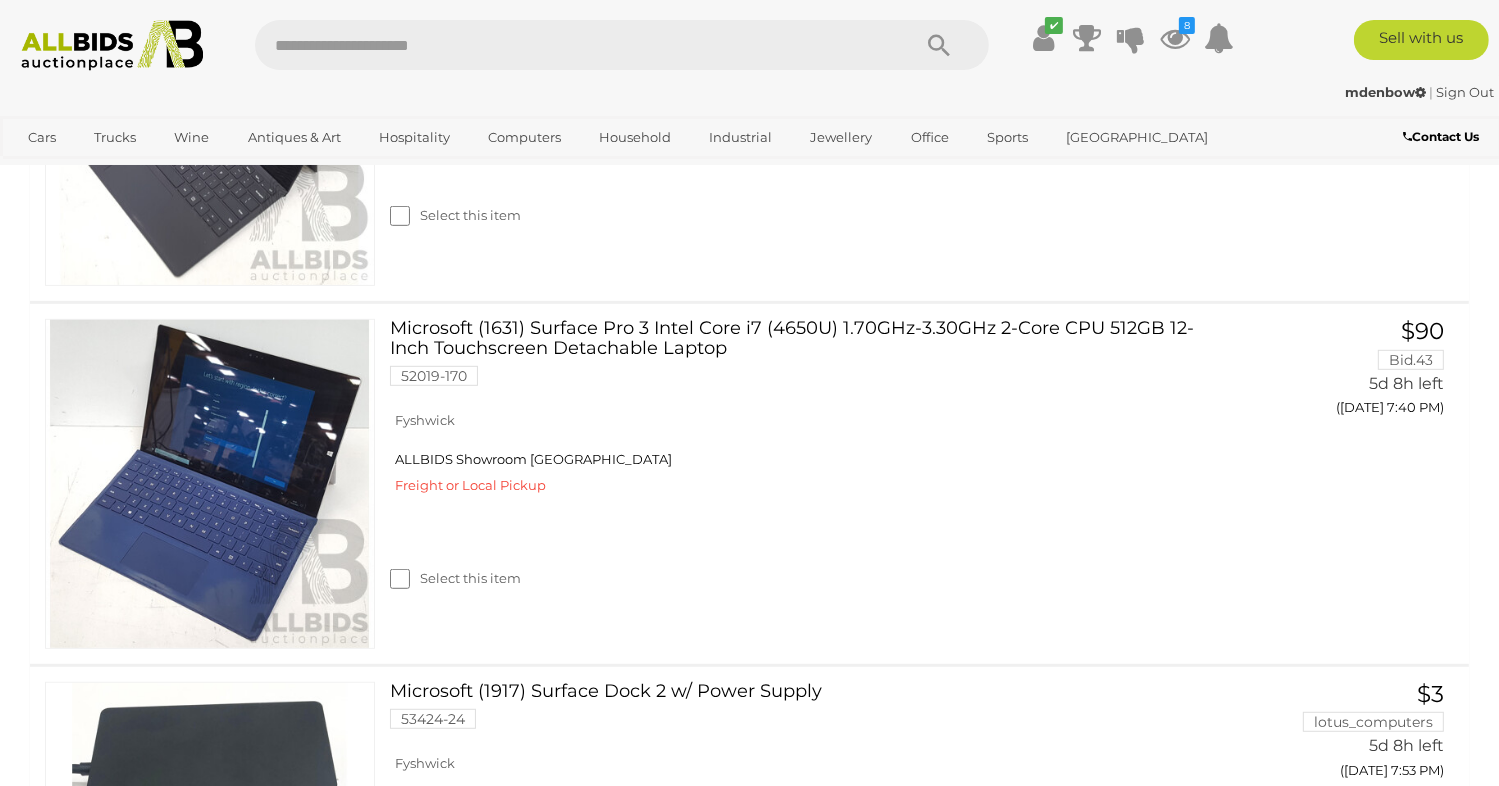click at bounding box center (112, 45) 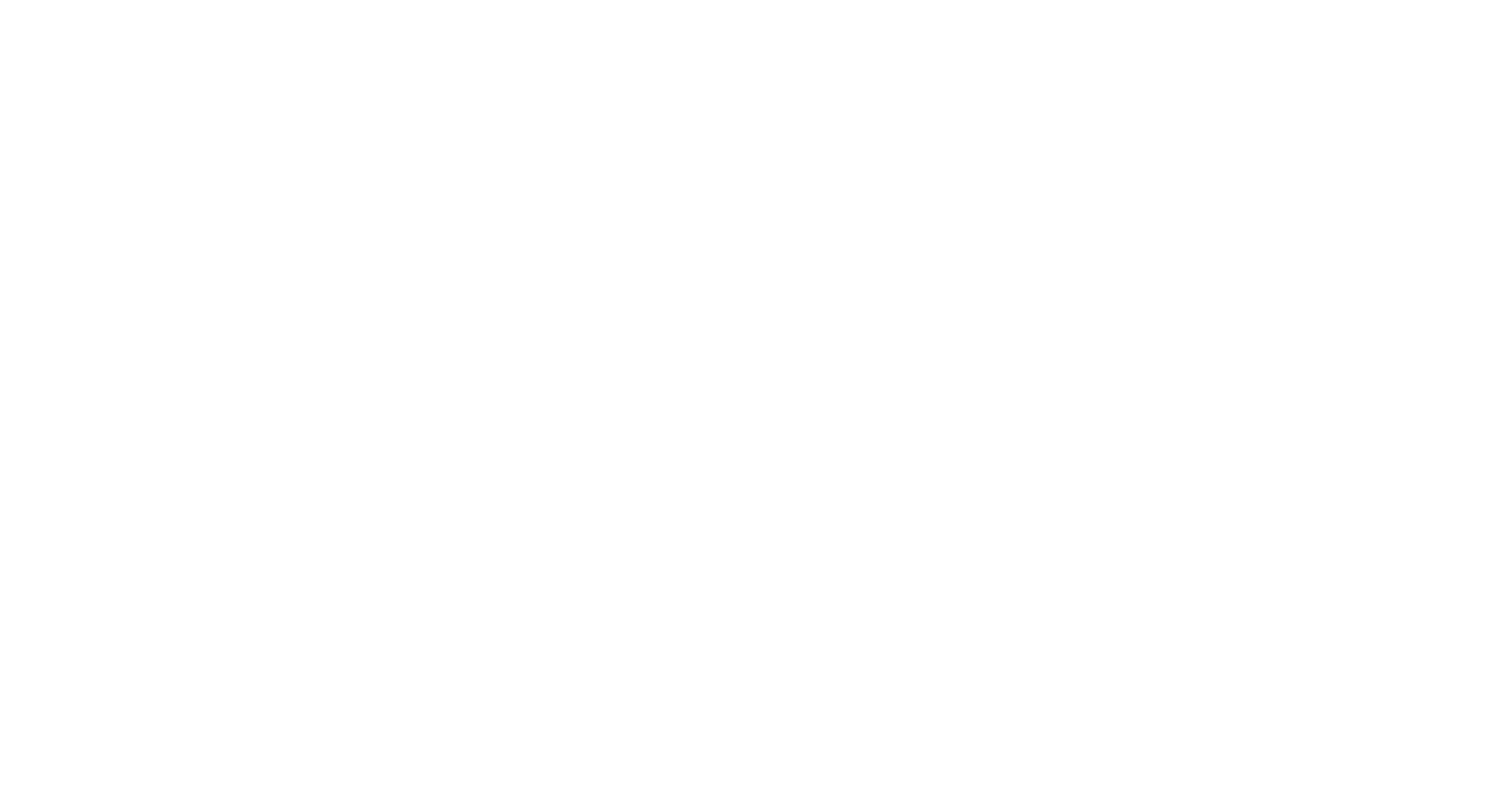 scroll, scrollTop: 0, scrollLeft: 0, axis: both 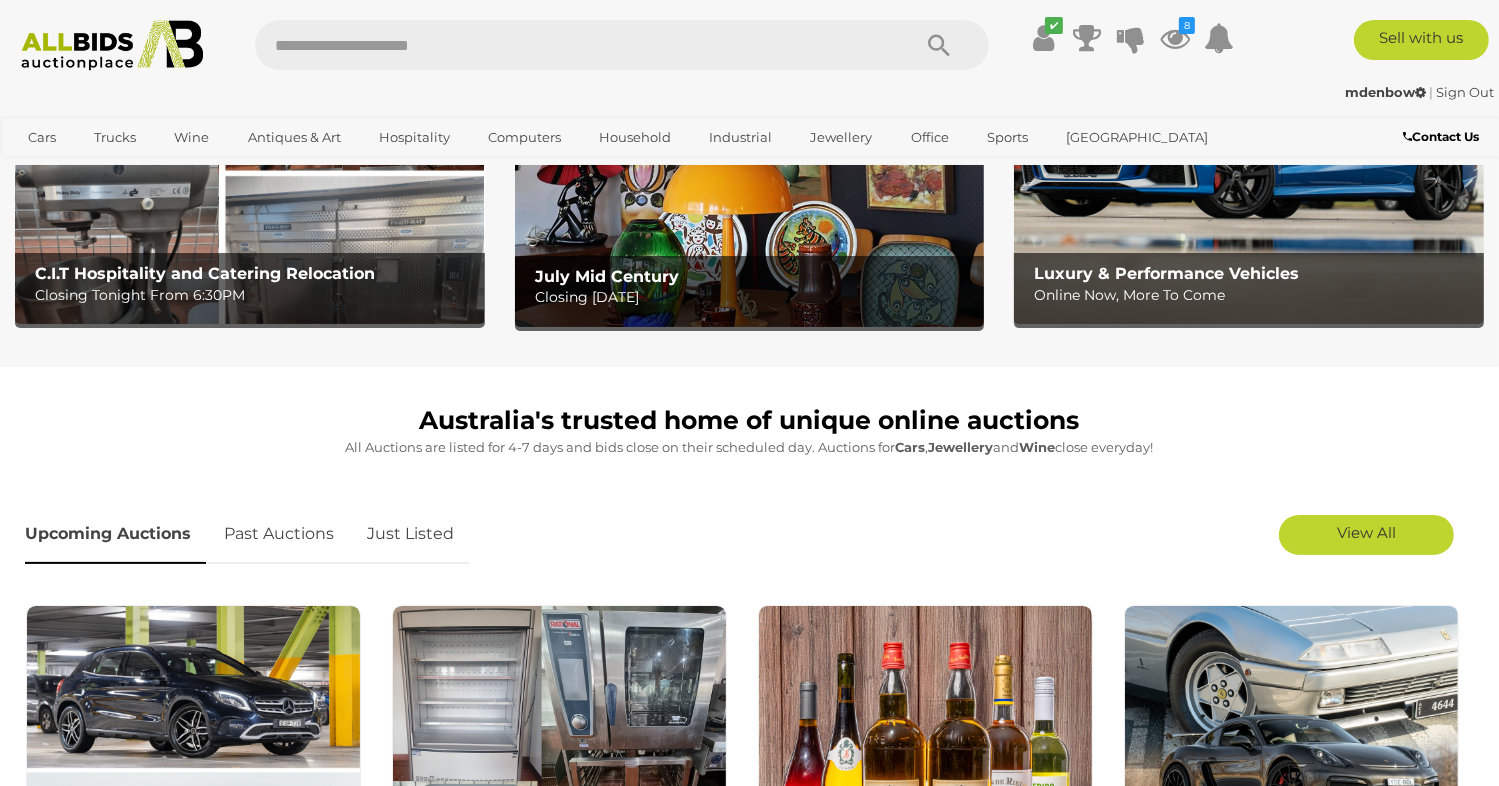 click on "Just Listed" at bounding box center [410, 534] 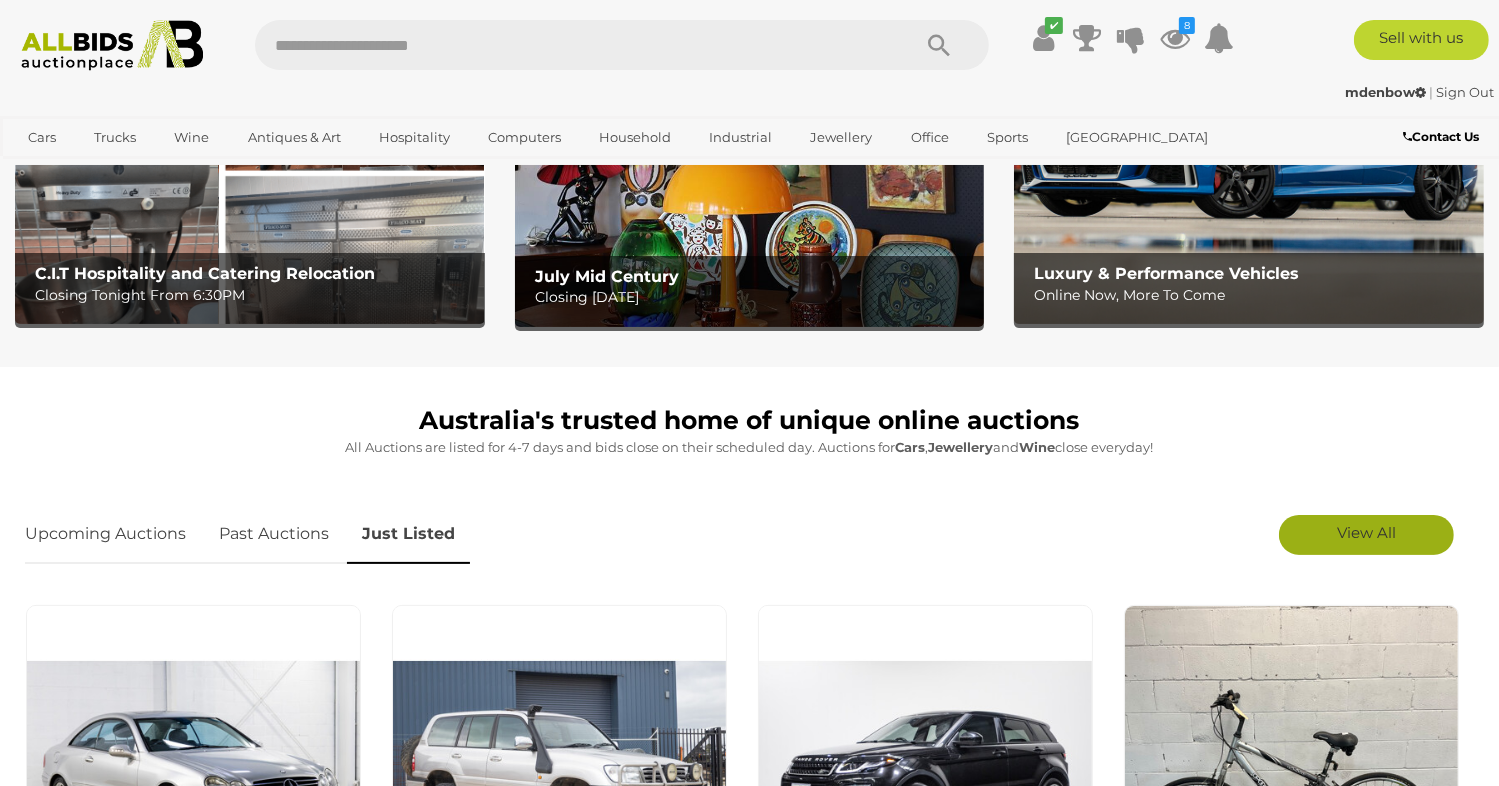 click on "View All" at bounding box center (1366, 535) 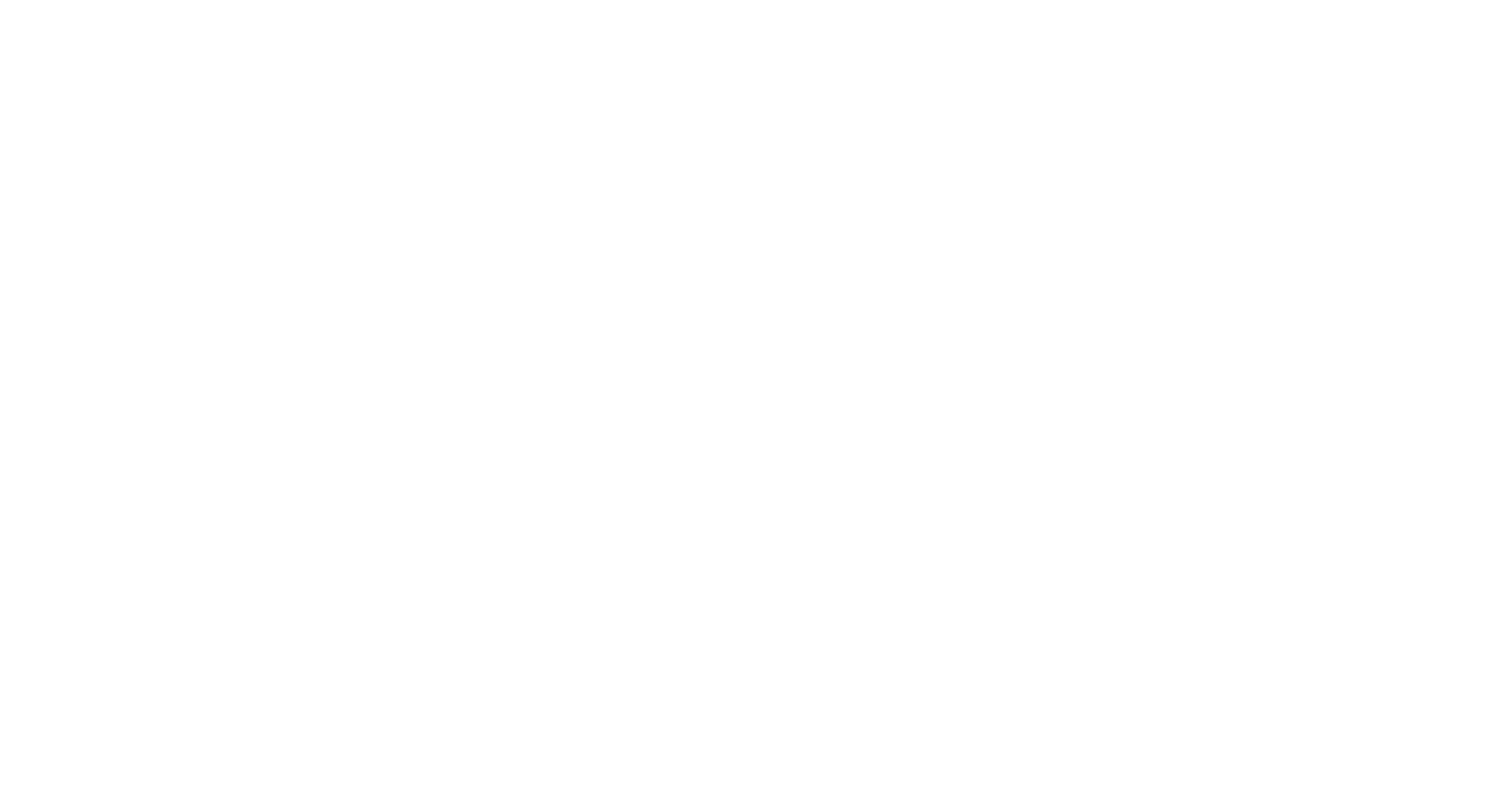 scroll, scrollTop: 0, scrollLeft: 0, axis: both 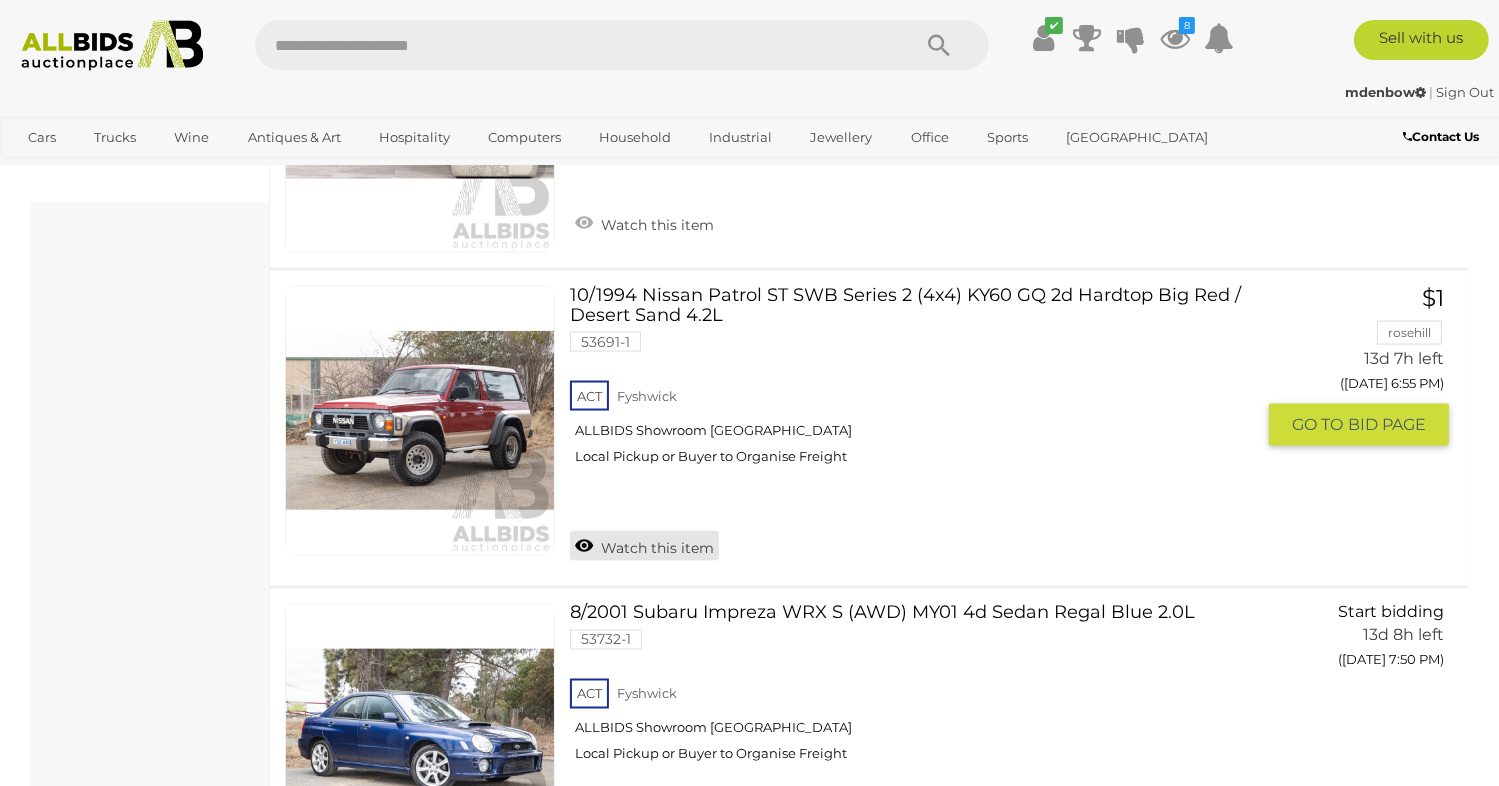 click on "Watch this item" at bounding box center [644, 546] 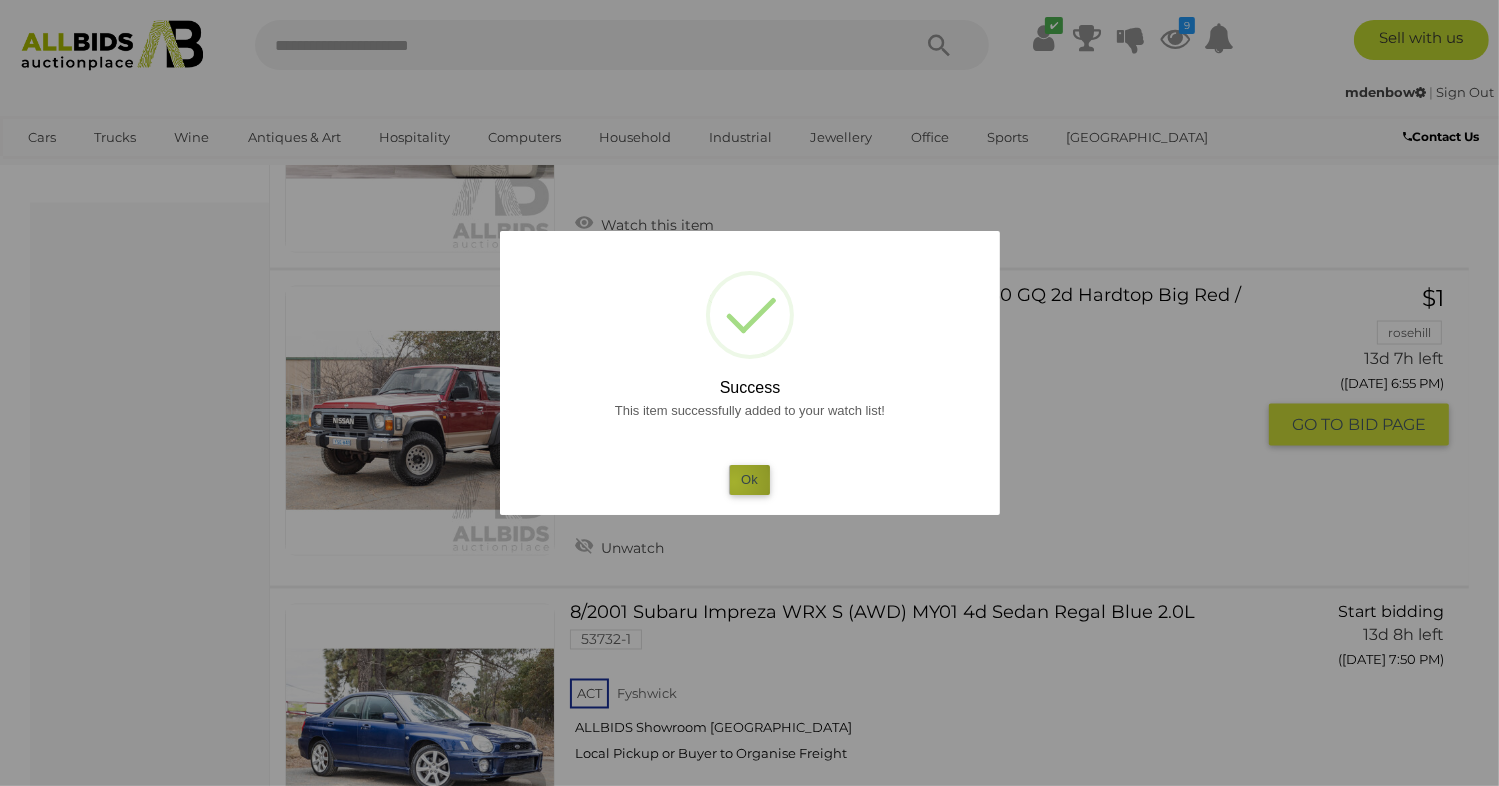 click on "Ok" at bounding box center (749, 479) 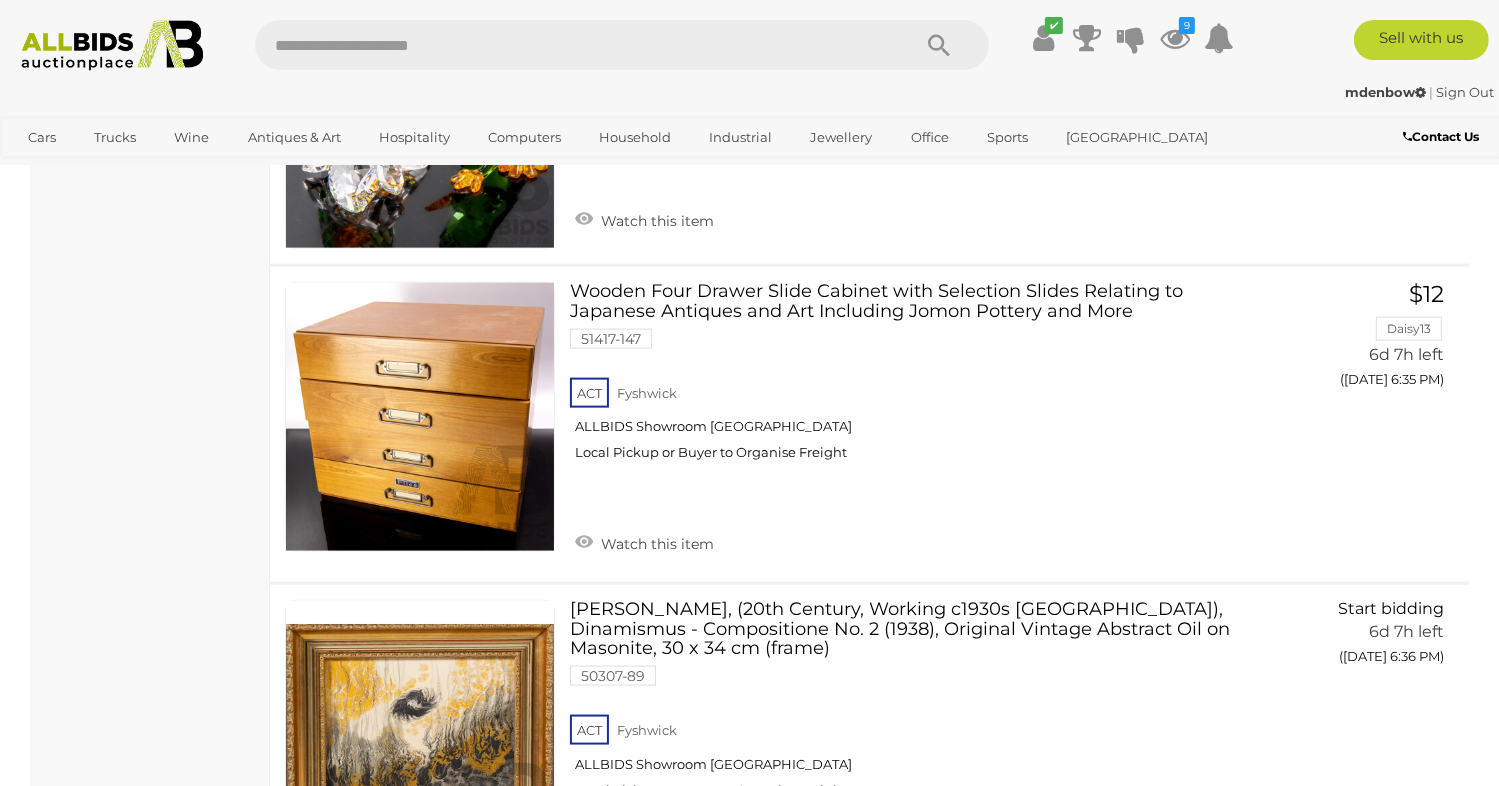 scroll, scrollTop: 10009, scrollLeft: 0, axis: vertical 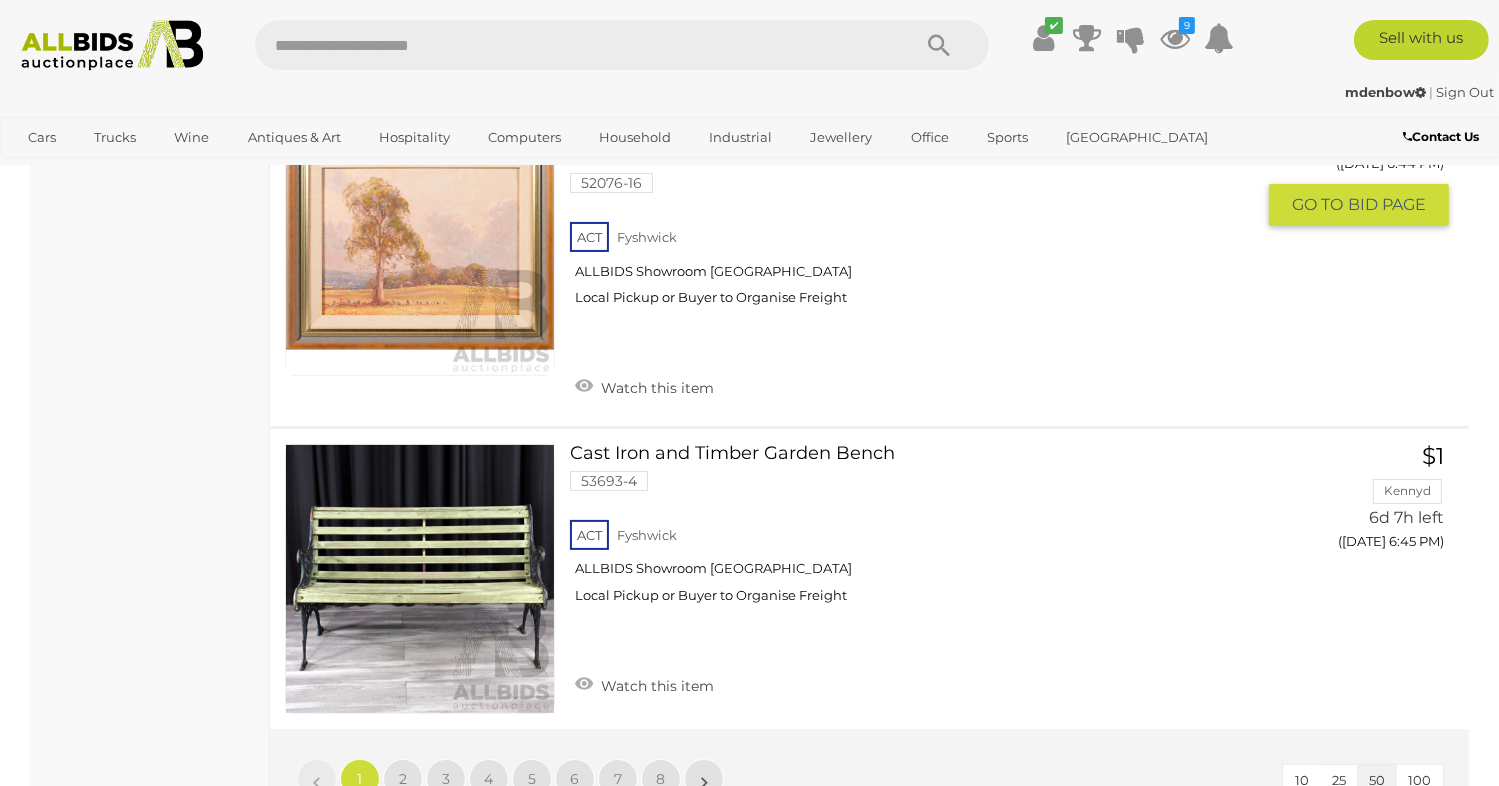 click on "ACT
Fyshwick
ALLBIDS Showroom Fyshwick
Local Pickup or Buyer to Organise Freight" at bounding box center (912, 269) 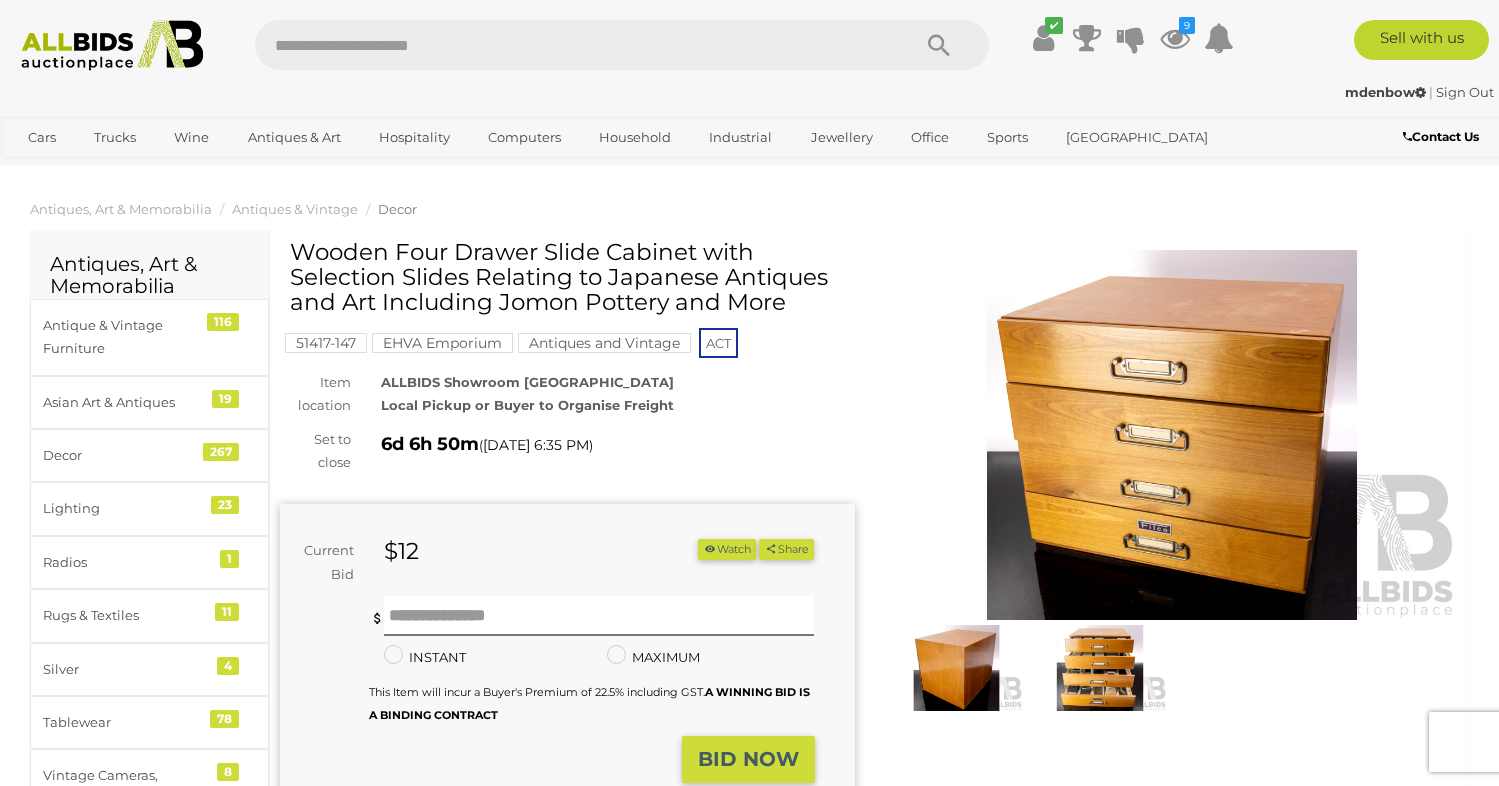 scroll, scrollTop: 0, scrollLeft: 0, axis: both 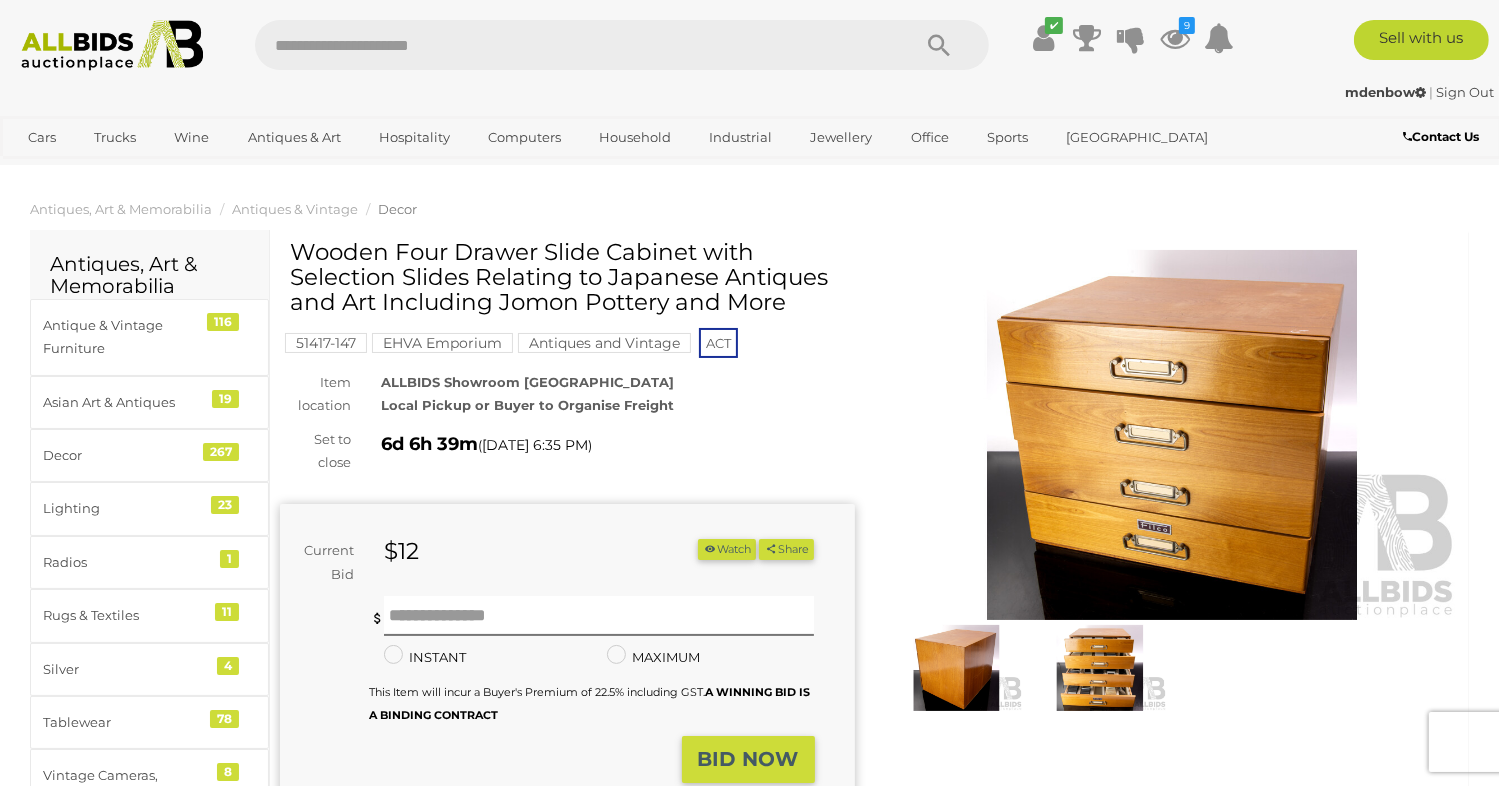 click at bounding box center [1100, 668] 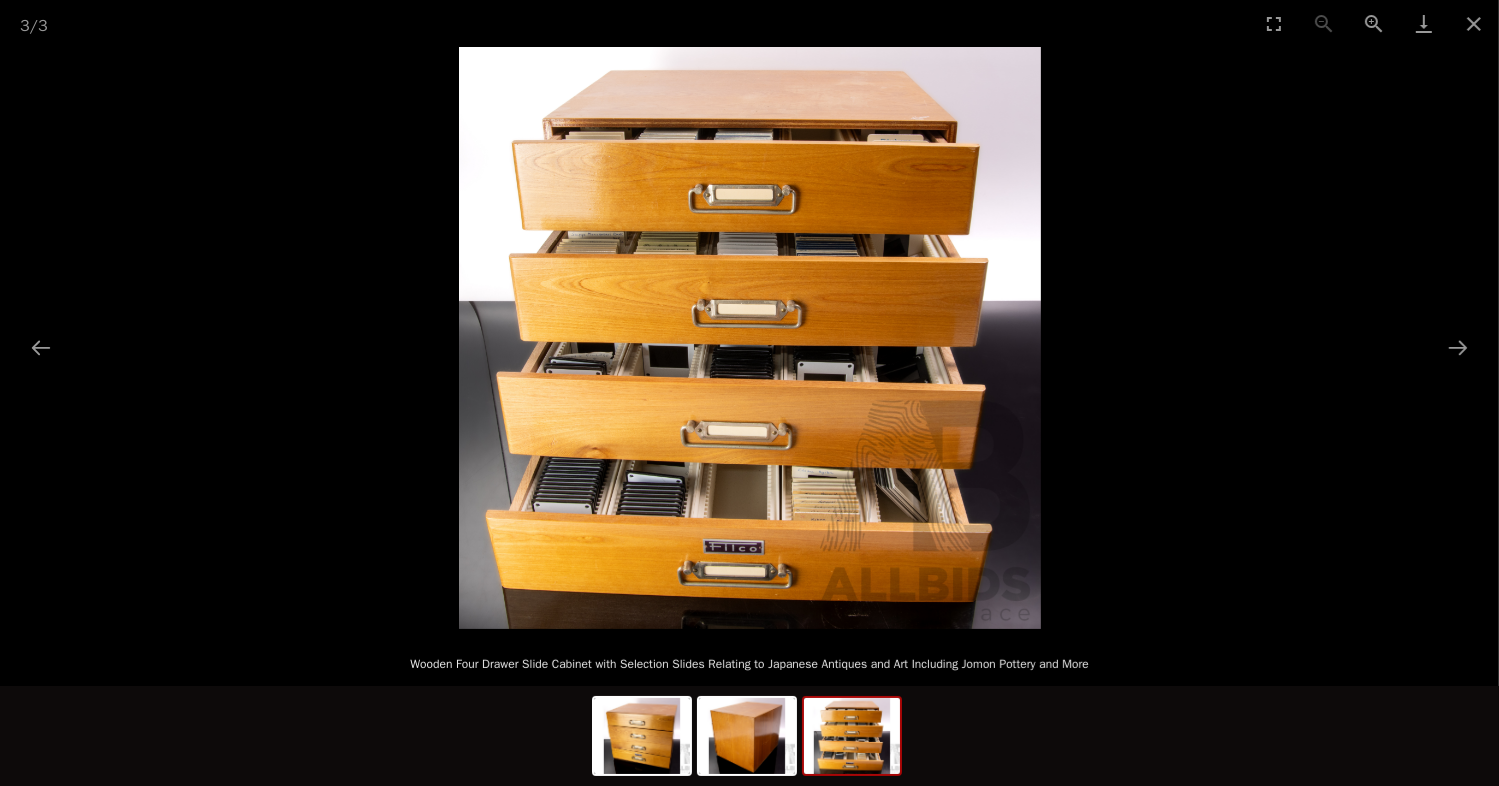 click at bounding box center (750, 338) 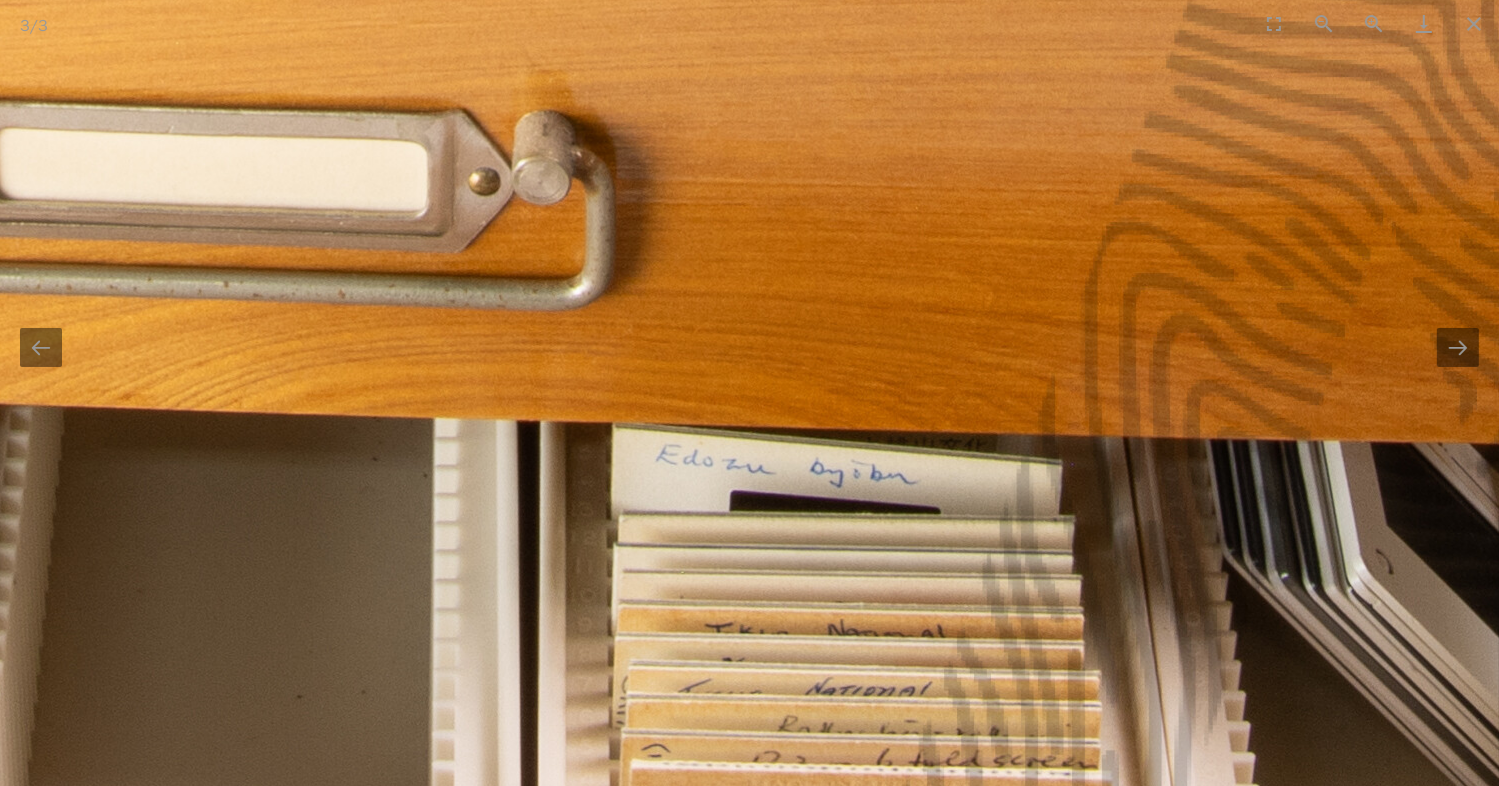scroll, scrollTop: 0, scrollLeft: 0, axis: both 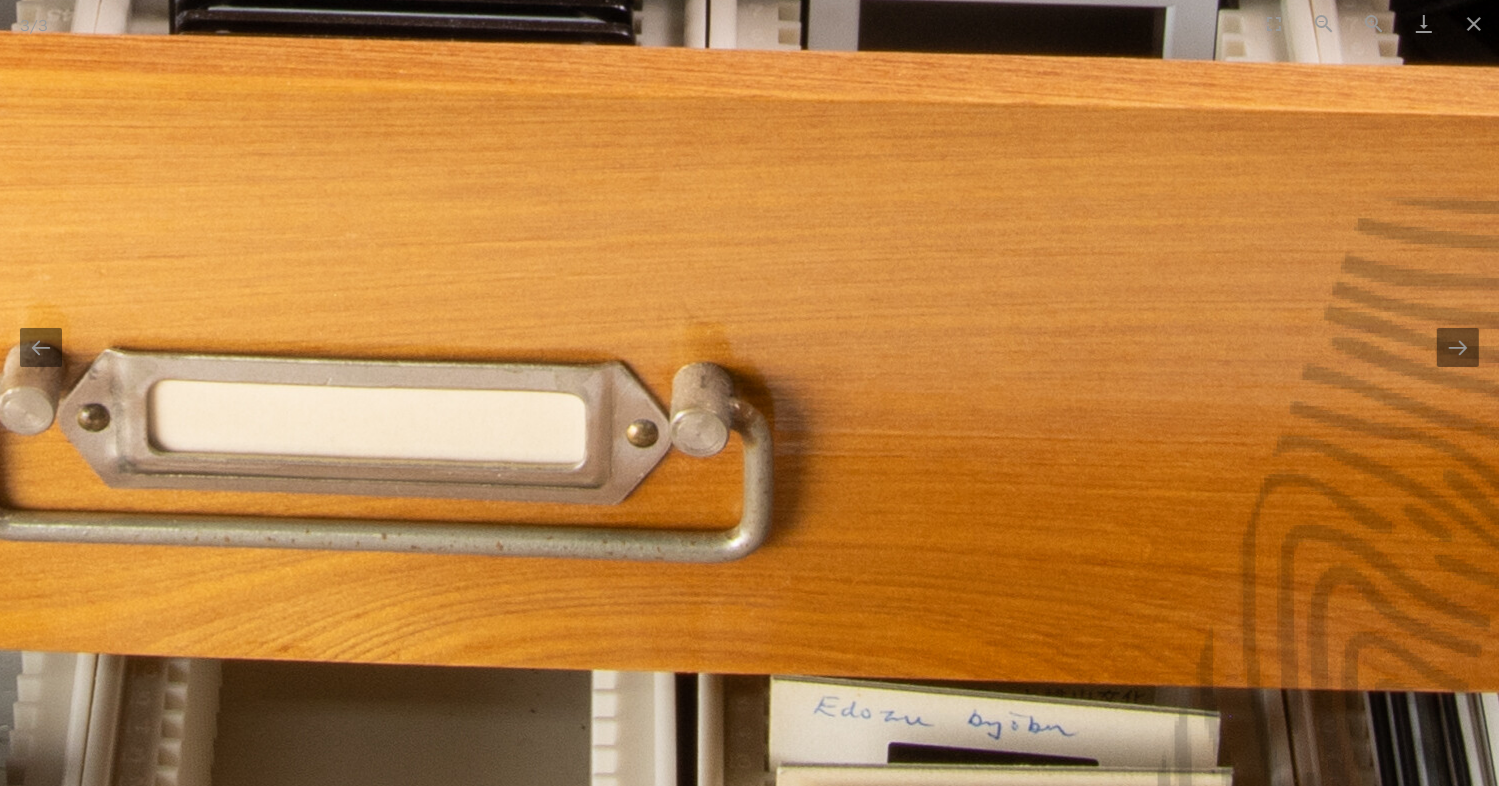 drag, startPoint x: 858, startPoint y: 592, endPoint x: 1013, endPoint y: 844, distance: 295.853 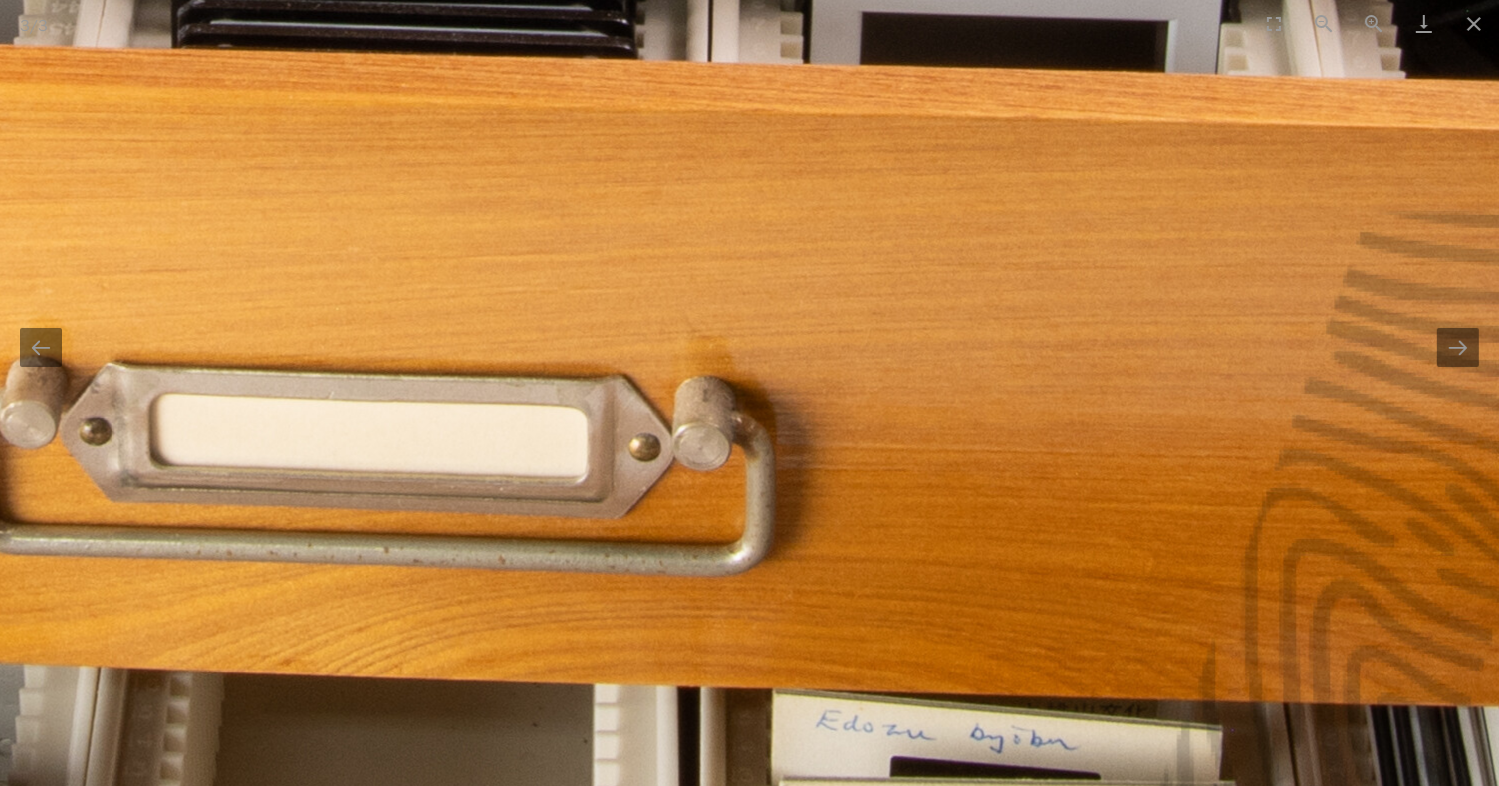 scroll, scrollTop: 0, scrollLeft: 0, axis: both 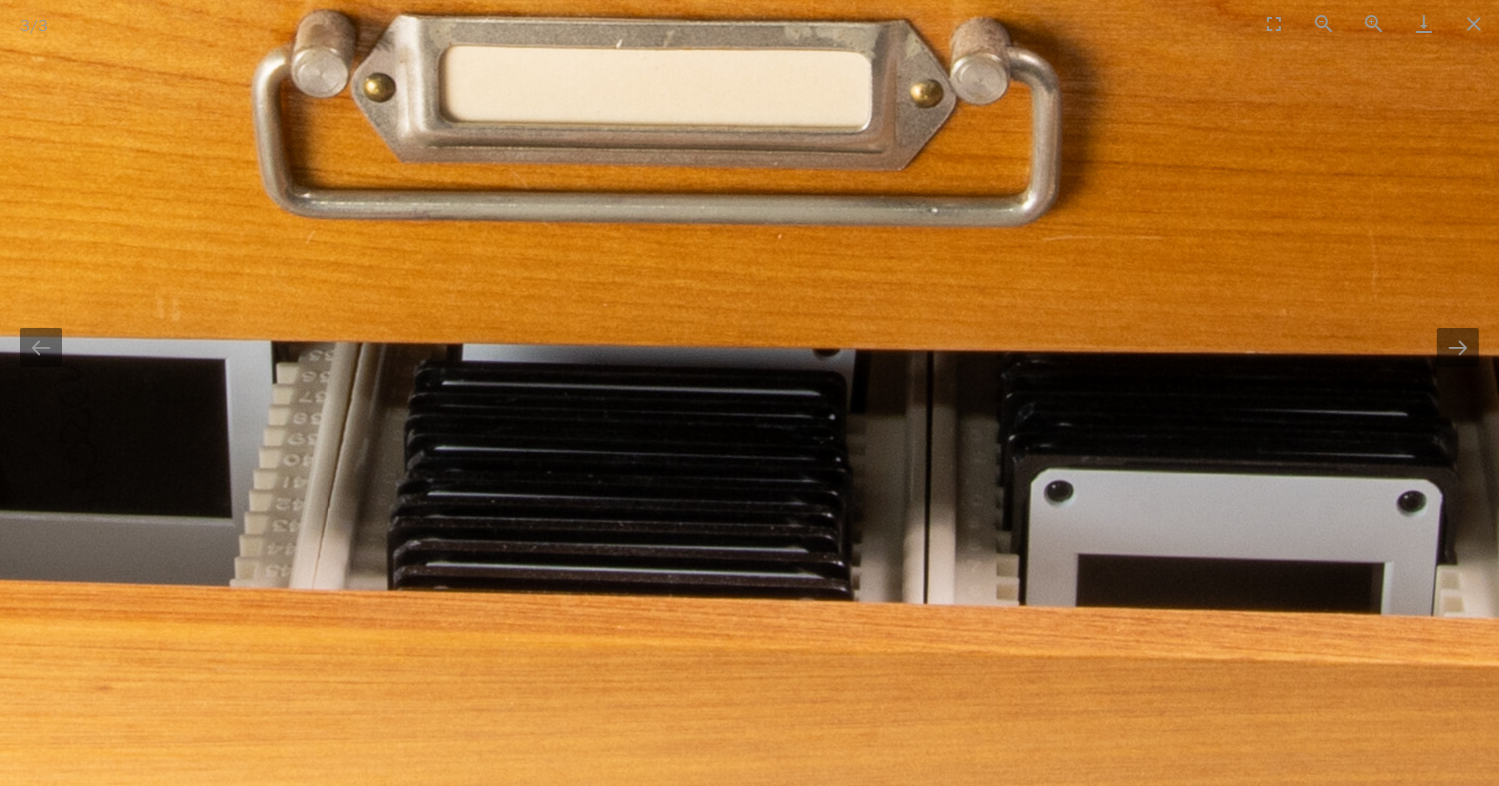 drag, startPoint x: 1108, startPoint y: 281, endPoint x: 1364, endPoint y: 822, distance: 598.5123 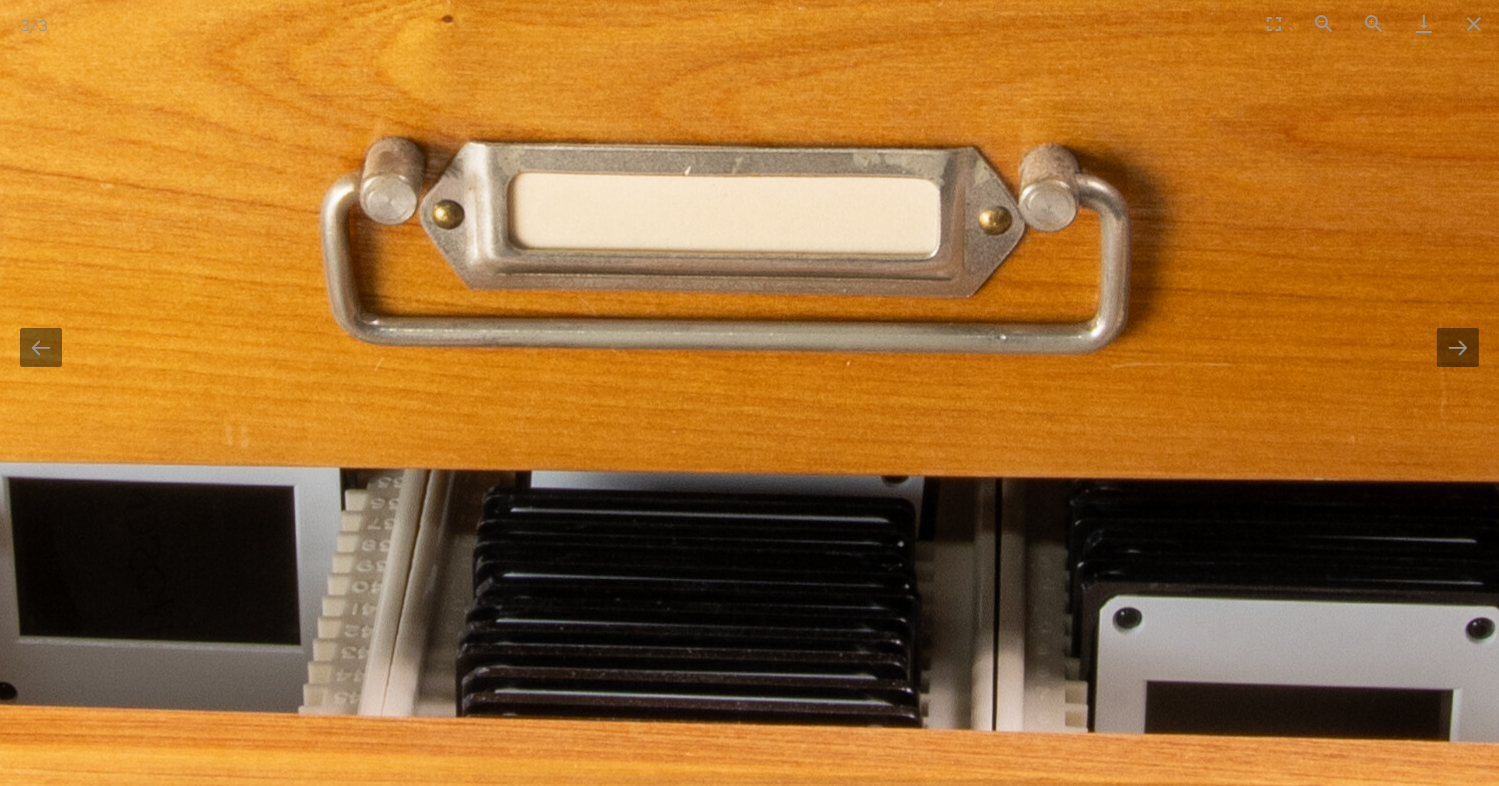 scroll, scrollTop: 0, scrollLeft: 0, axis: both 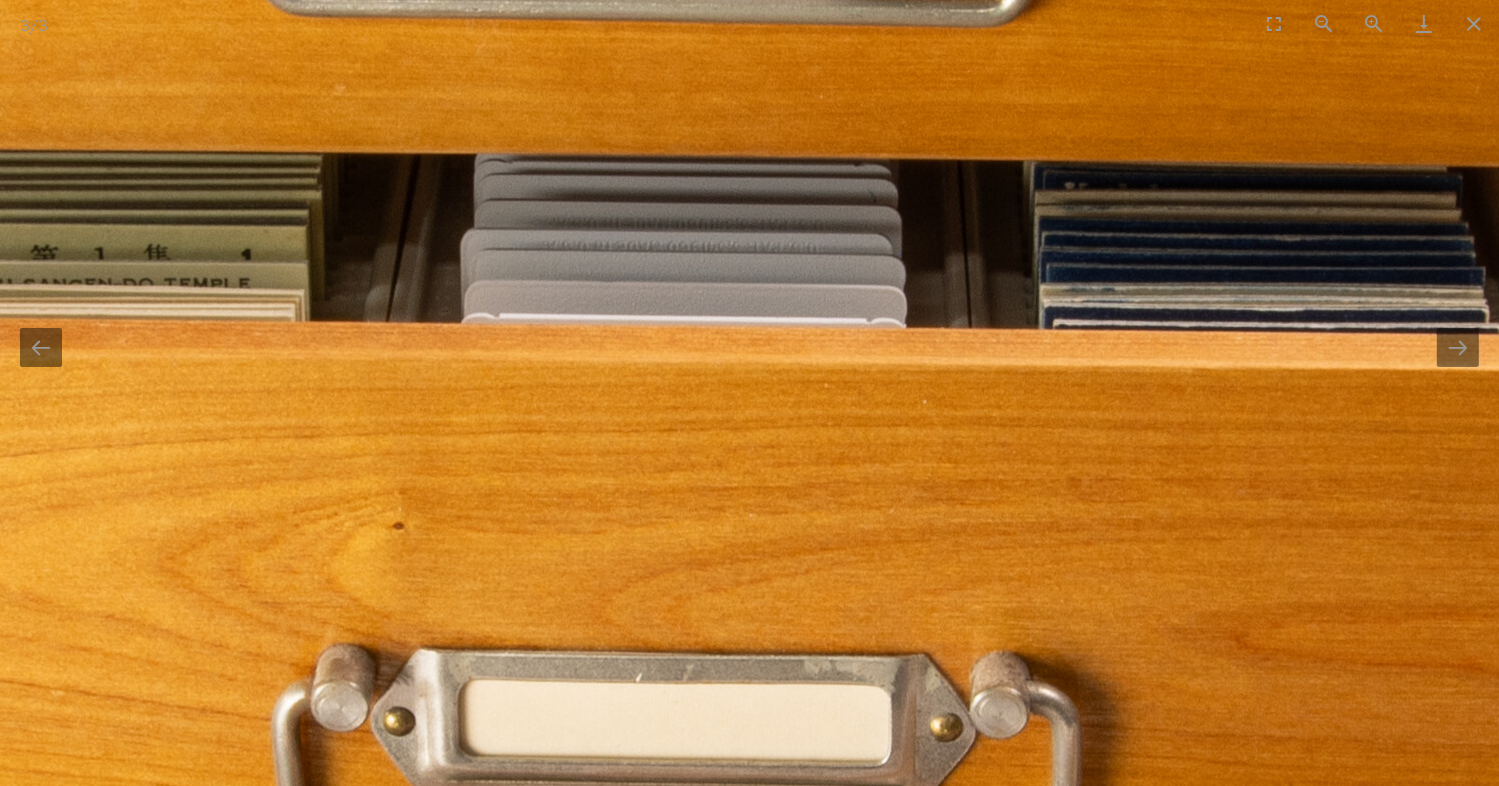 drag, startPoint x: 1296, startPoint y: 337, endPoint x: 1247, endPoint y: 844, distance: 509.36234 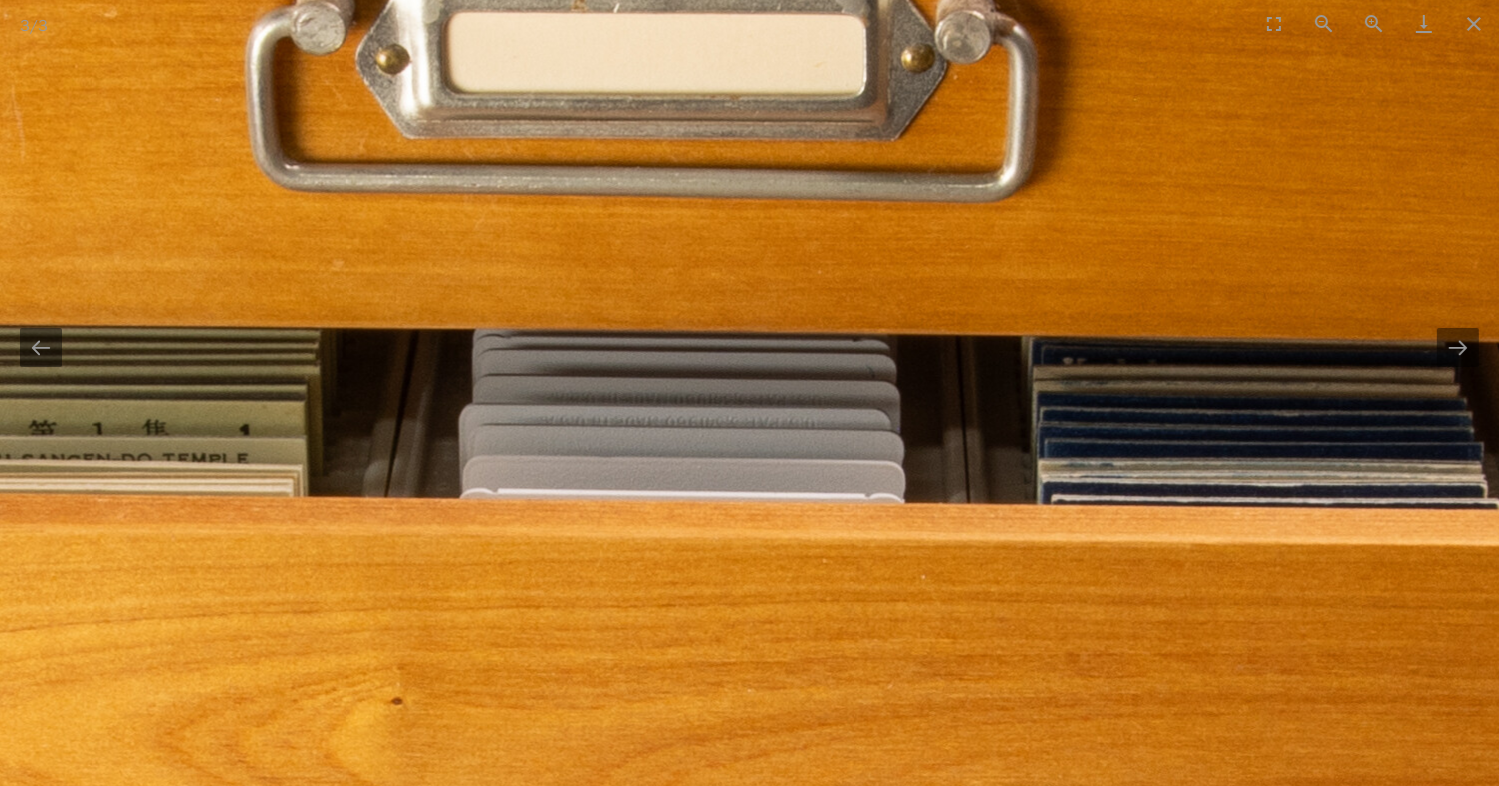 scroll, scrollTop: 3, scrollLeft: 0, axis: vertical 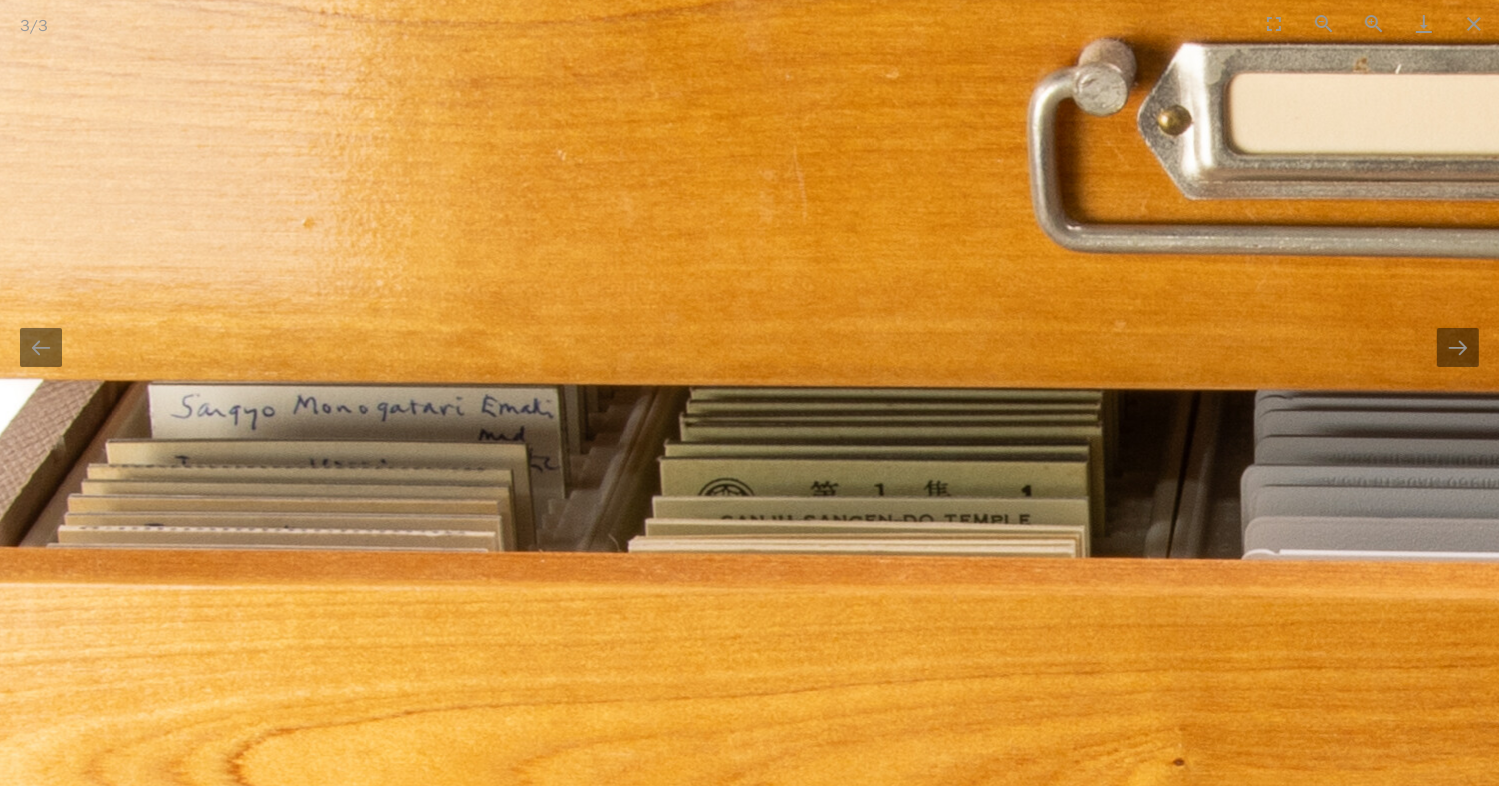 drag, startPoint x: 162, startPoint y: 604, endPoint x: 944, endPoint y: 665, distance: 784.37555 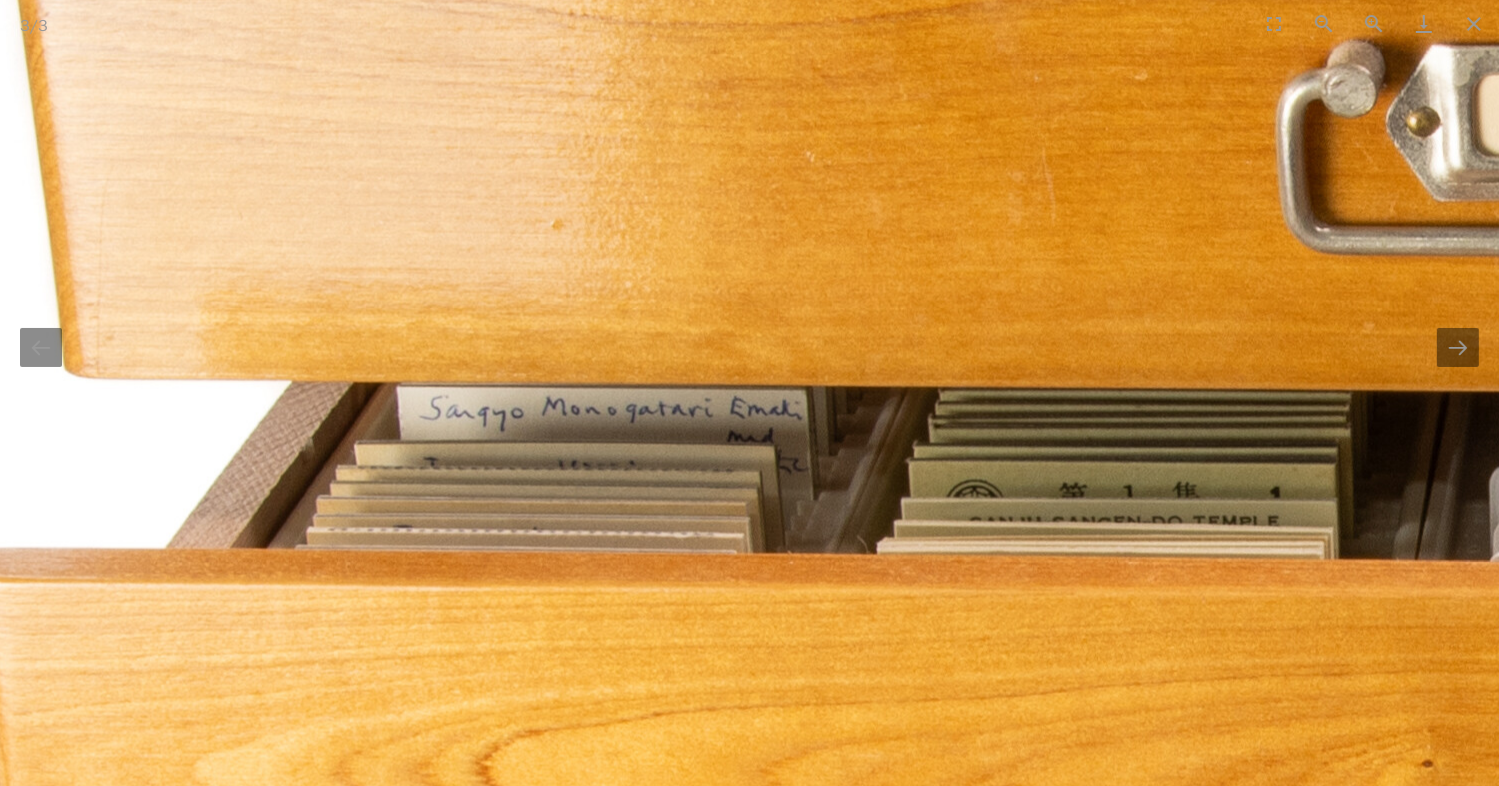click at bounding box center [1729, 1168] 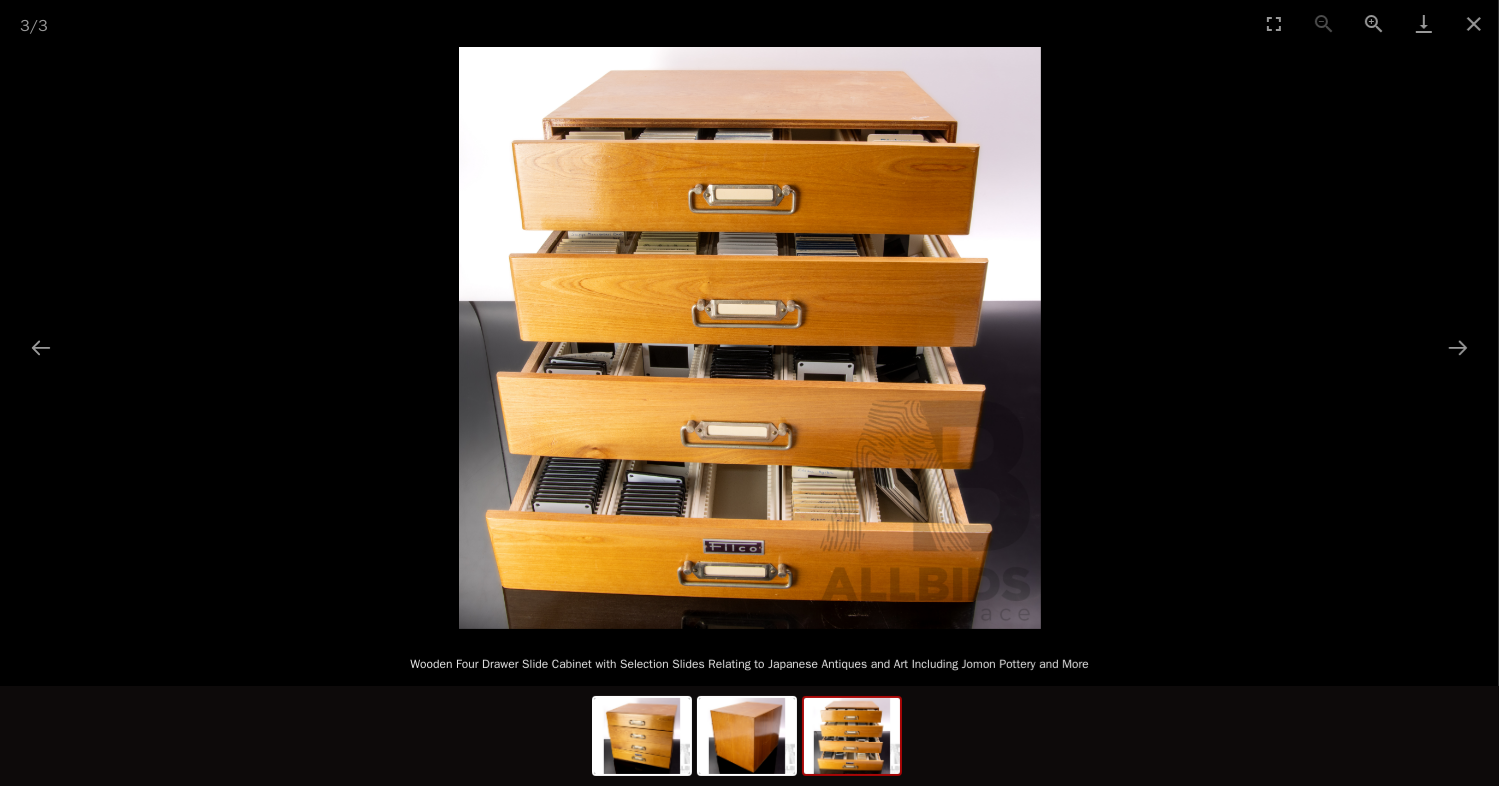 scroll, scrollTop: 0, scrollLeft: 0, axis: both 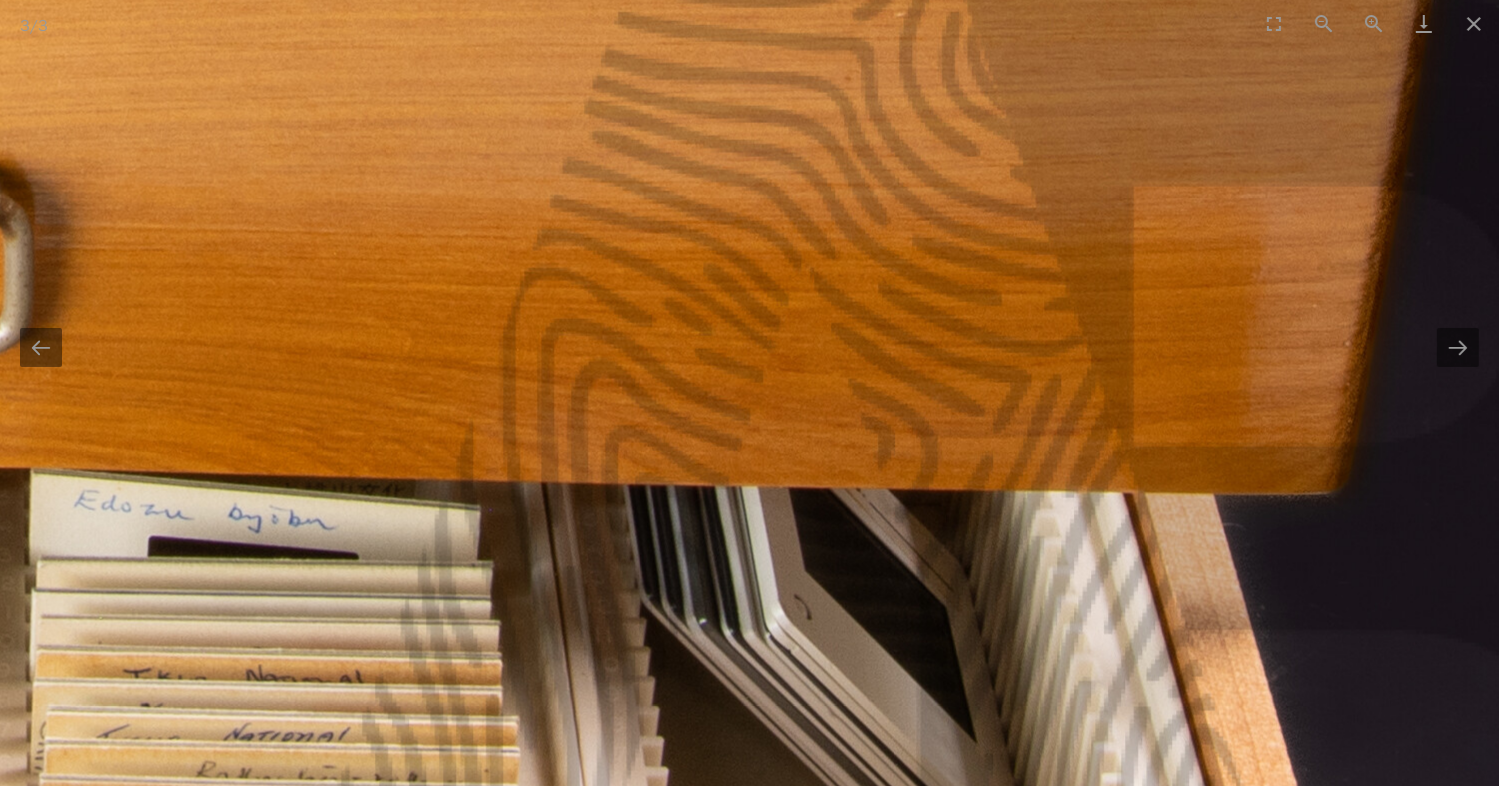 click at bounding box center [-278, -466] 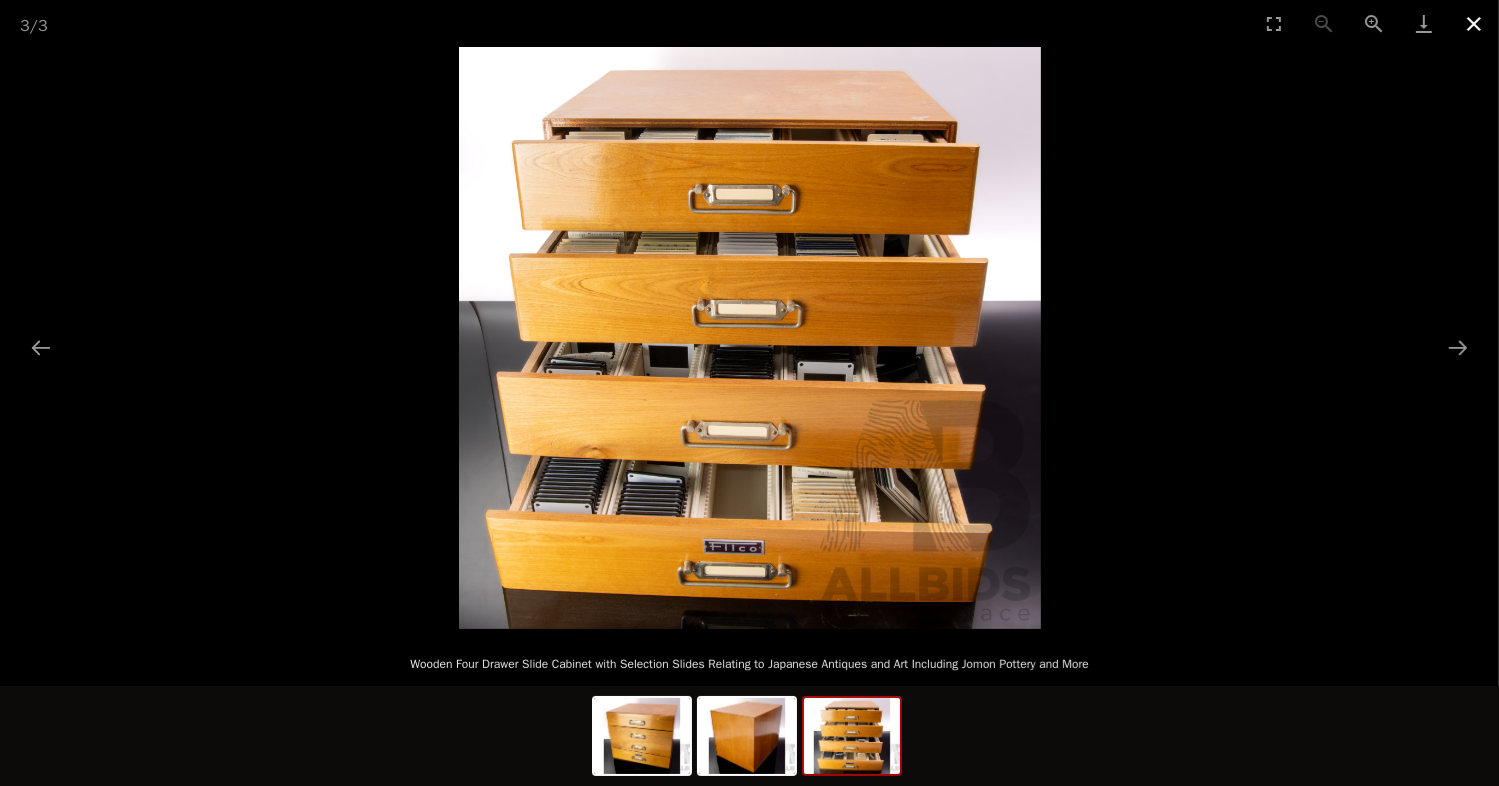 click at bounding box center [1474, 23] 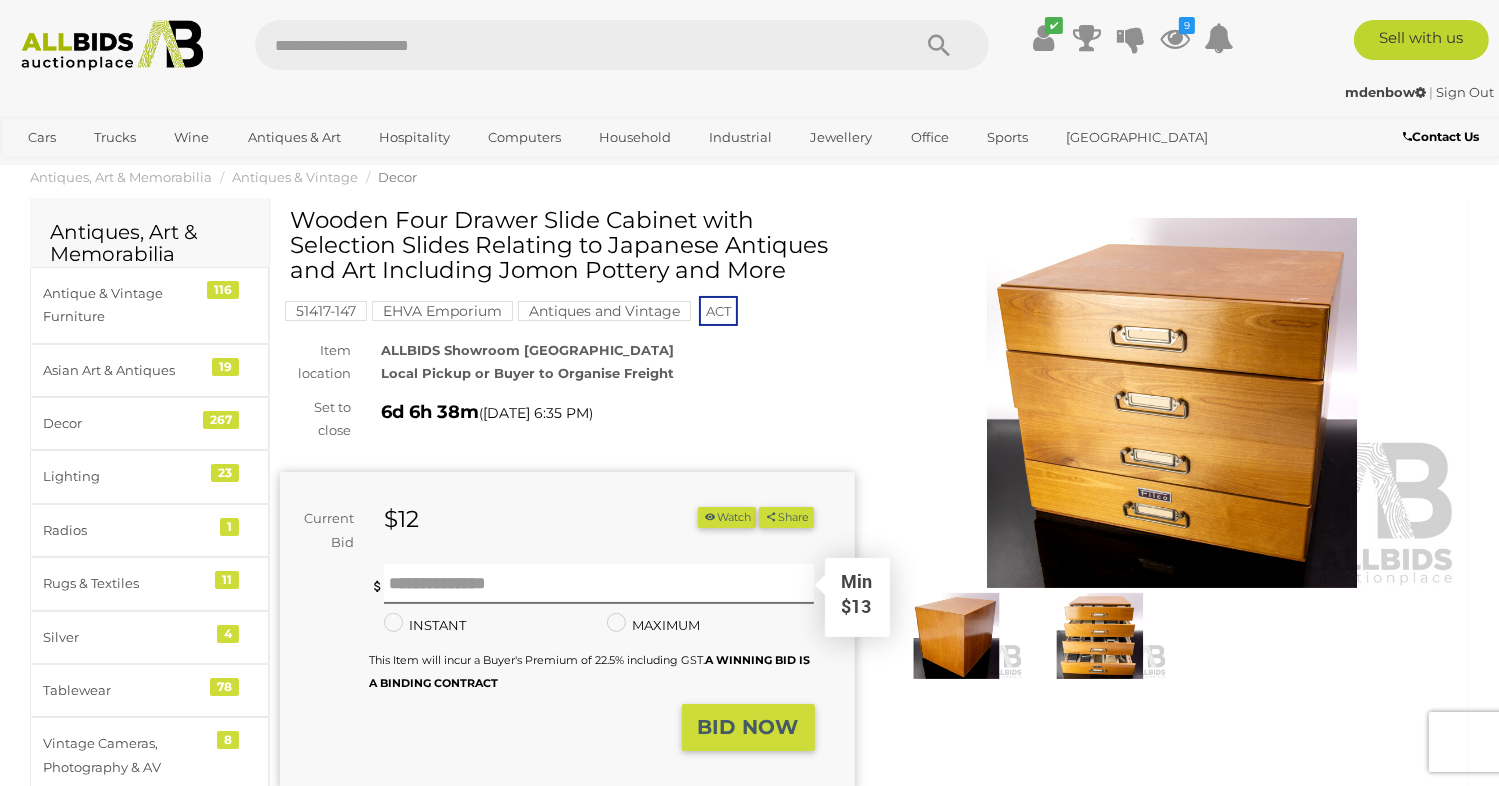 scroll, scrollTop: 0, scrollLeft: 0, axis: both 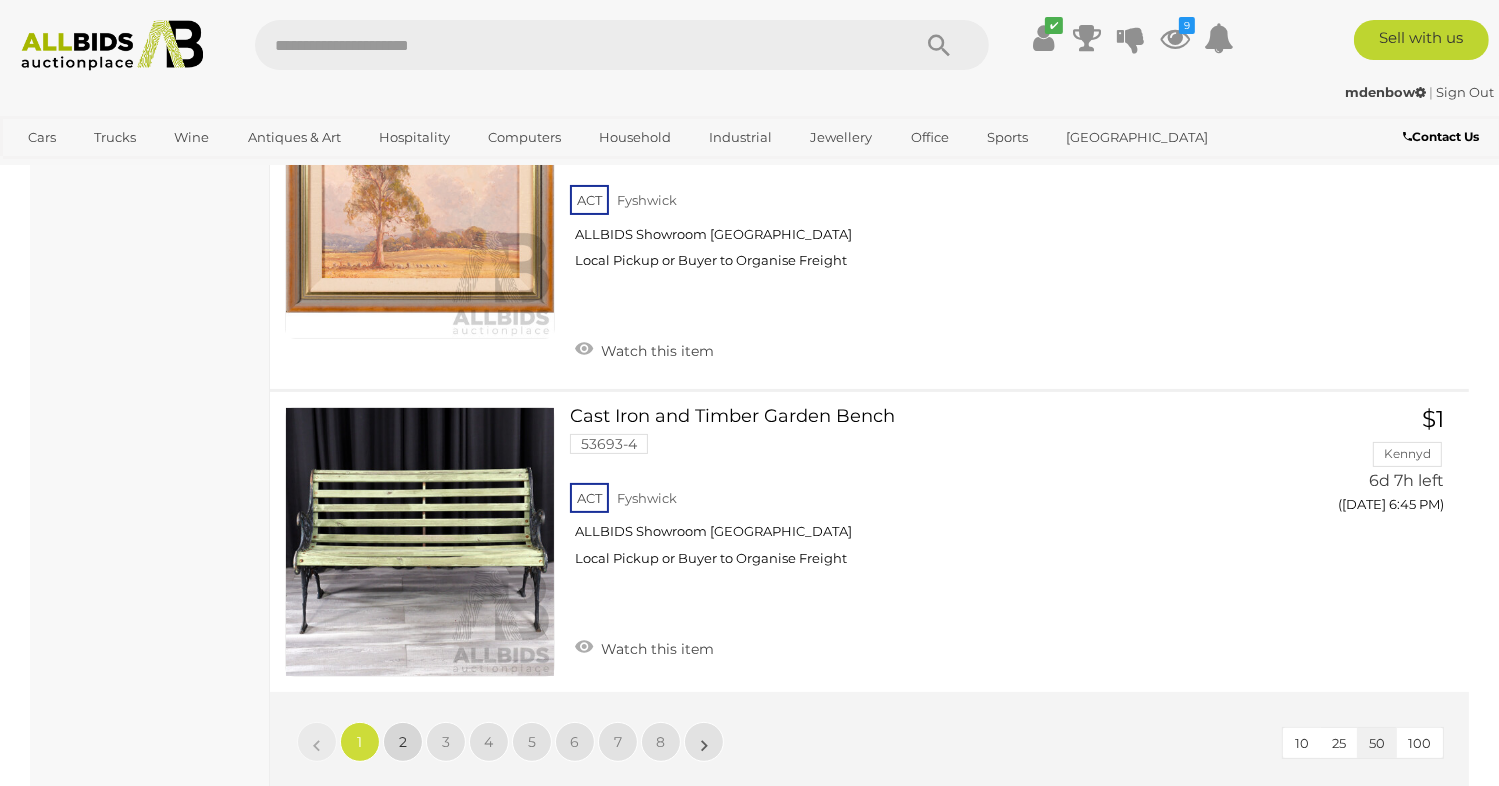 click on "2" at bounding box center [403, 742] 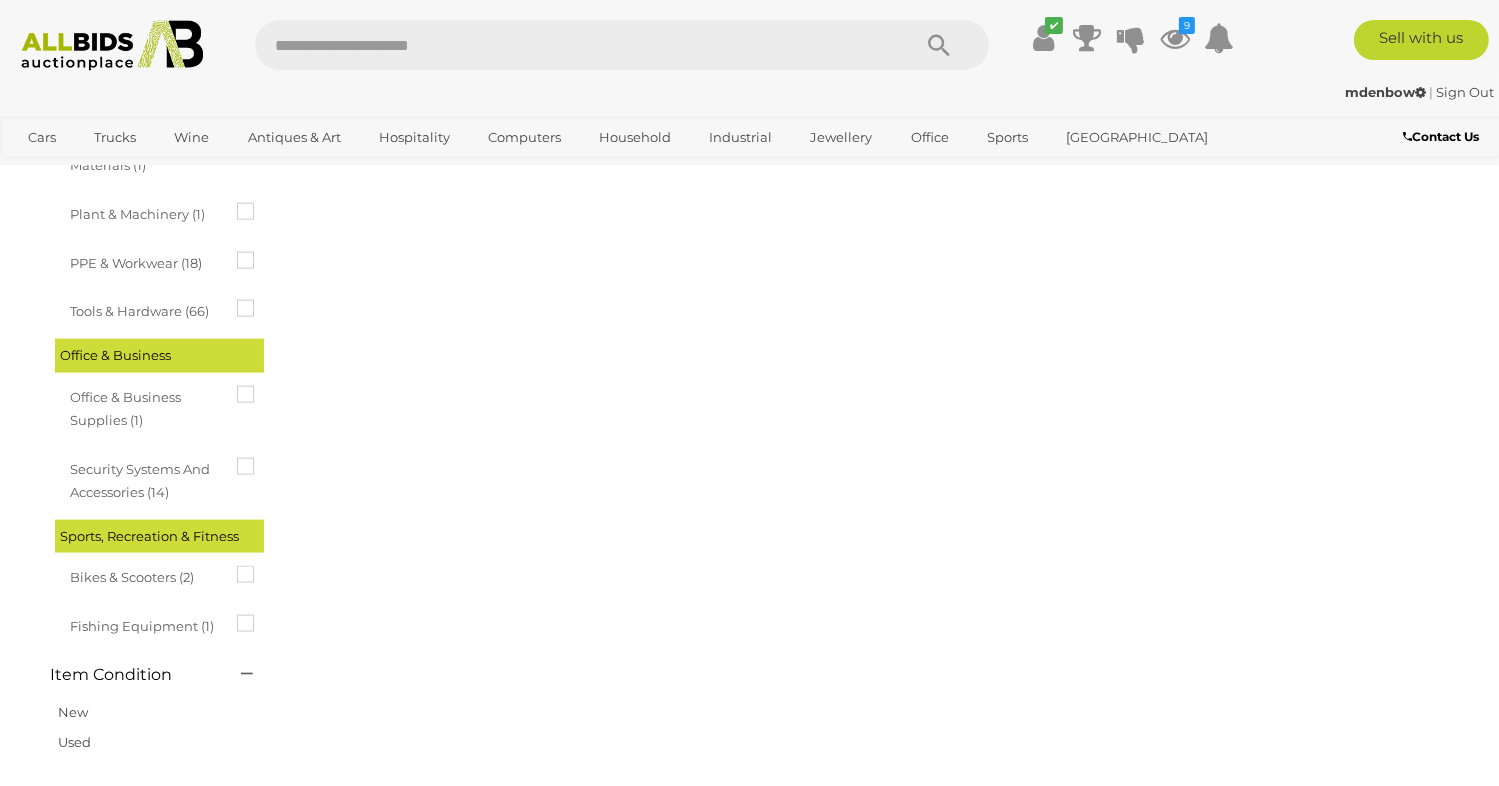 scroll, scrollTop: 0, scrollLeft: 0, axis: both 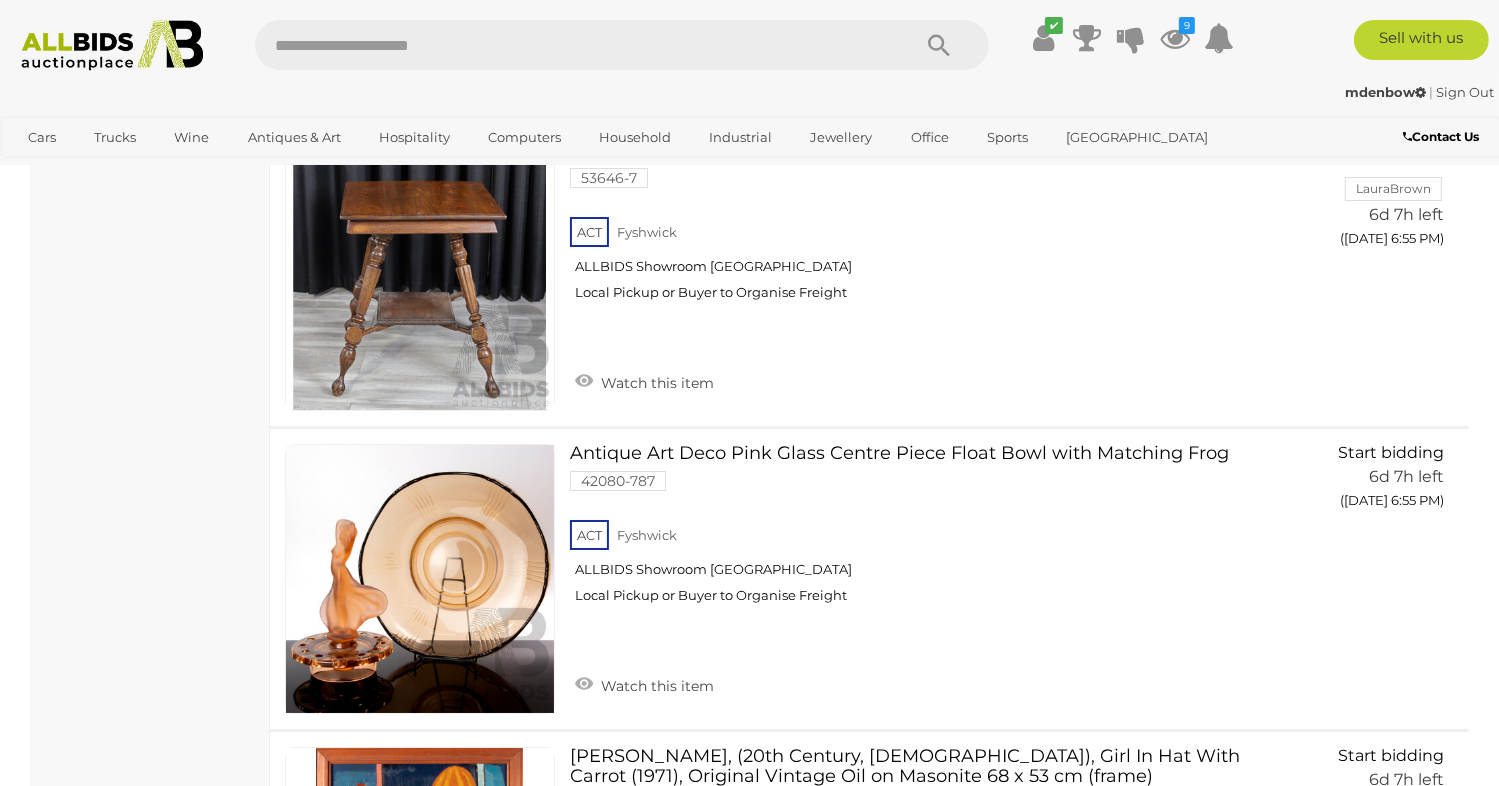 click on "Just Listed
Location" at bounding box center [150, 1060] 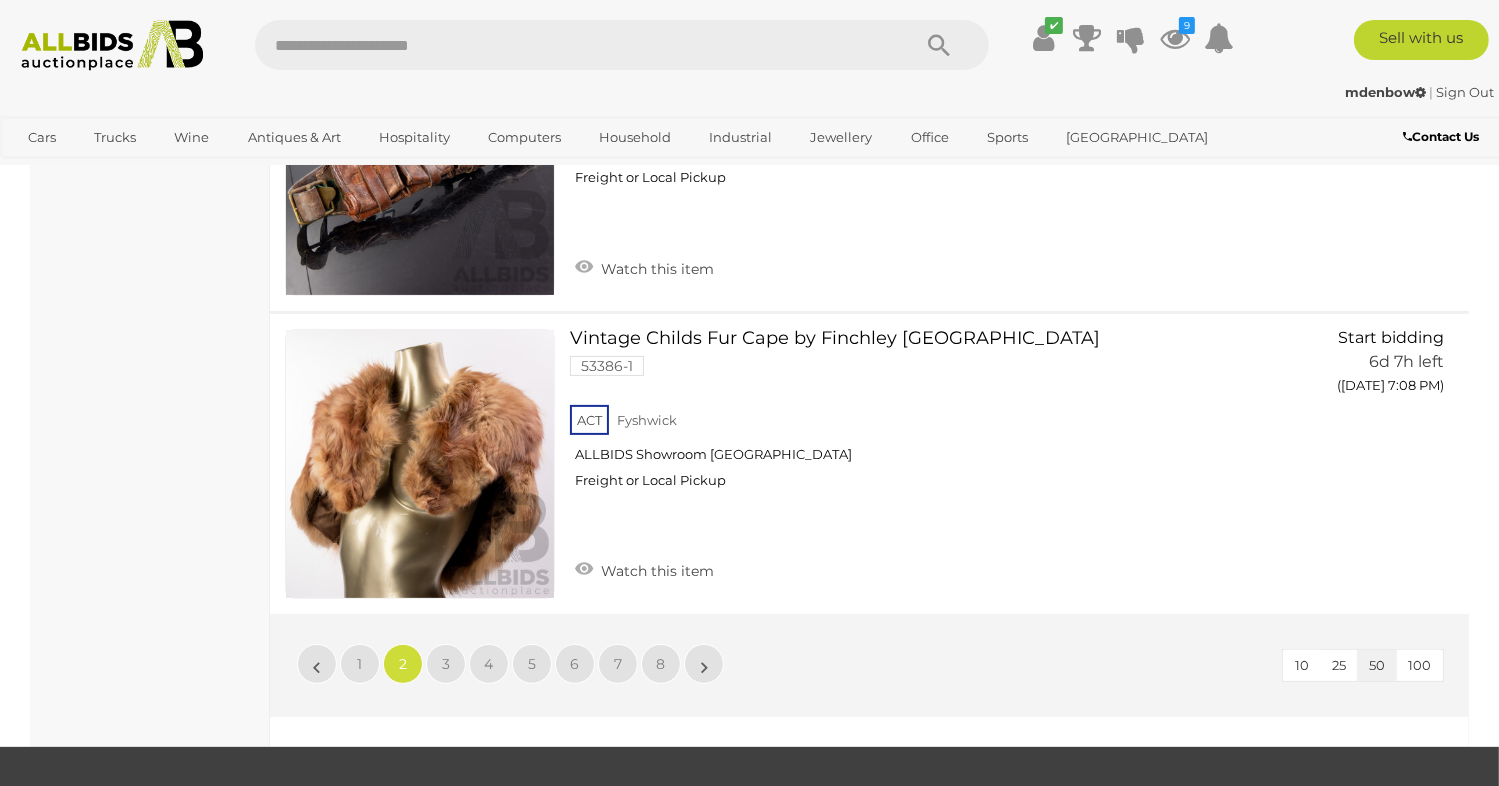 scroll, scrollTop: 15327, scrollLeft: 0, axis: vertical 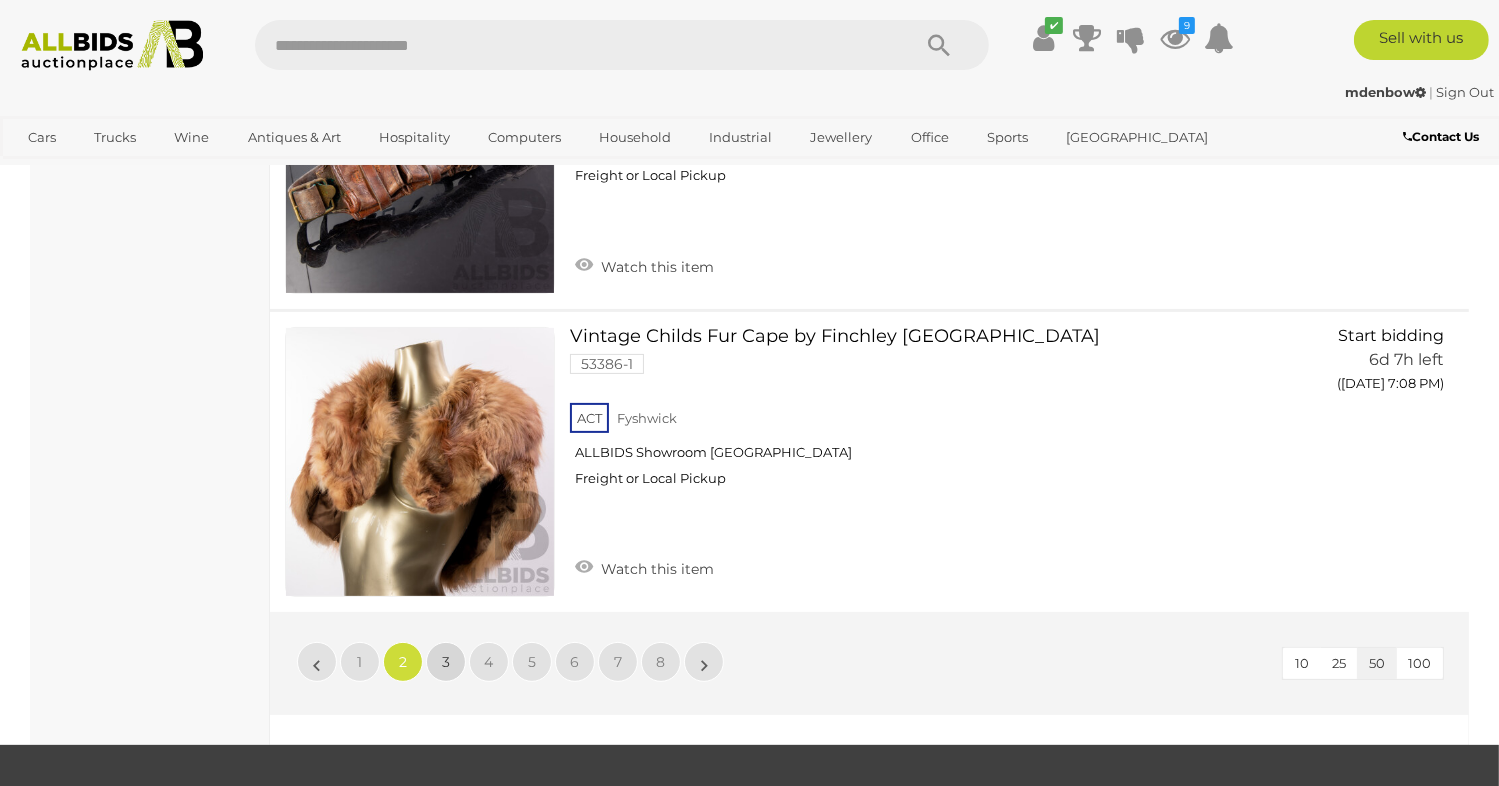 click on "3" at bounding box center [446, 662] 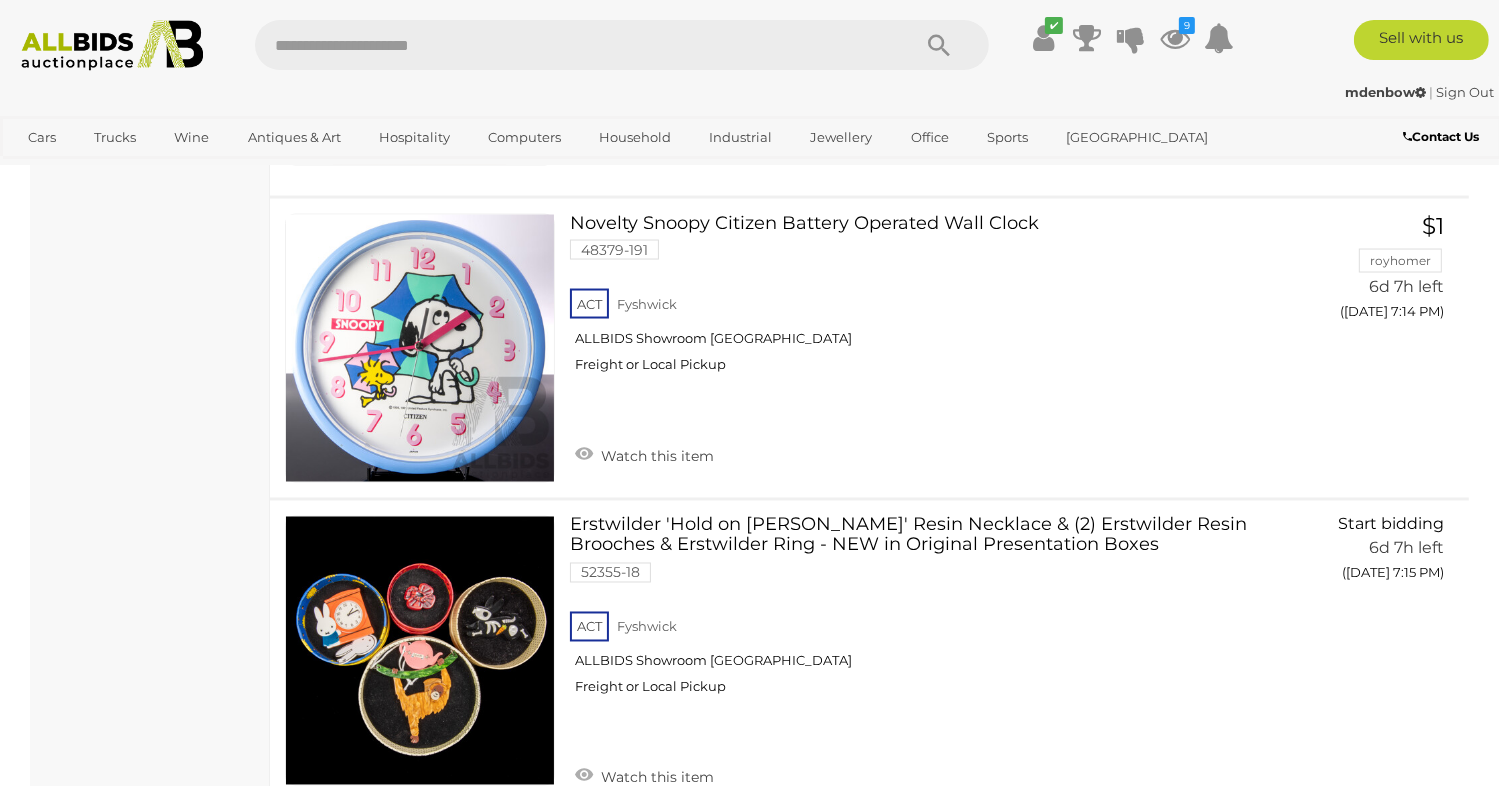 scroll, scrollTop: 3272, scrollLeft: 0, axis: vertical 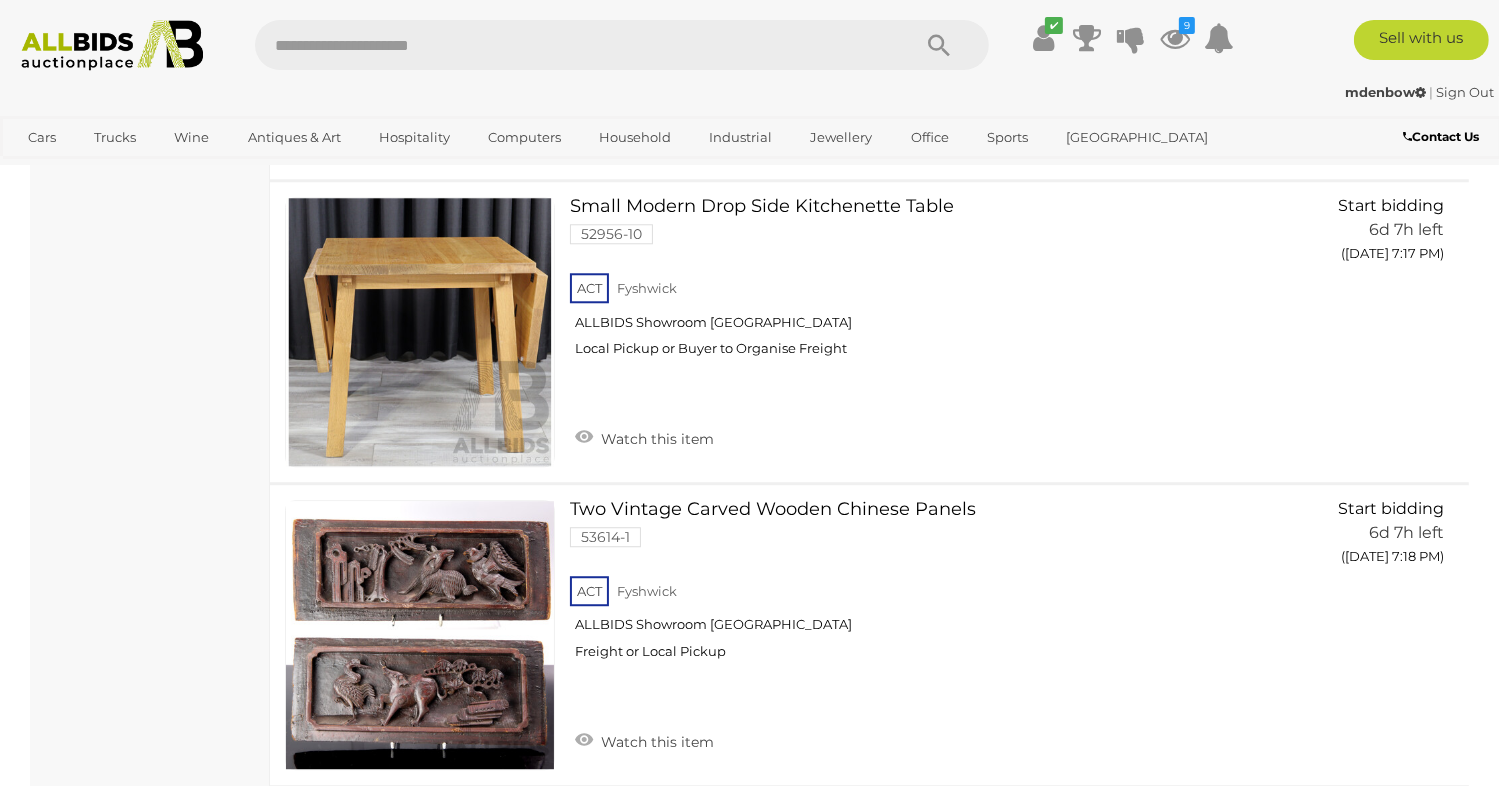 click on "Just Listed
Location" at bounding box center [150, 2971] 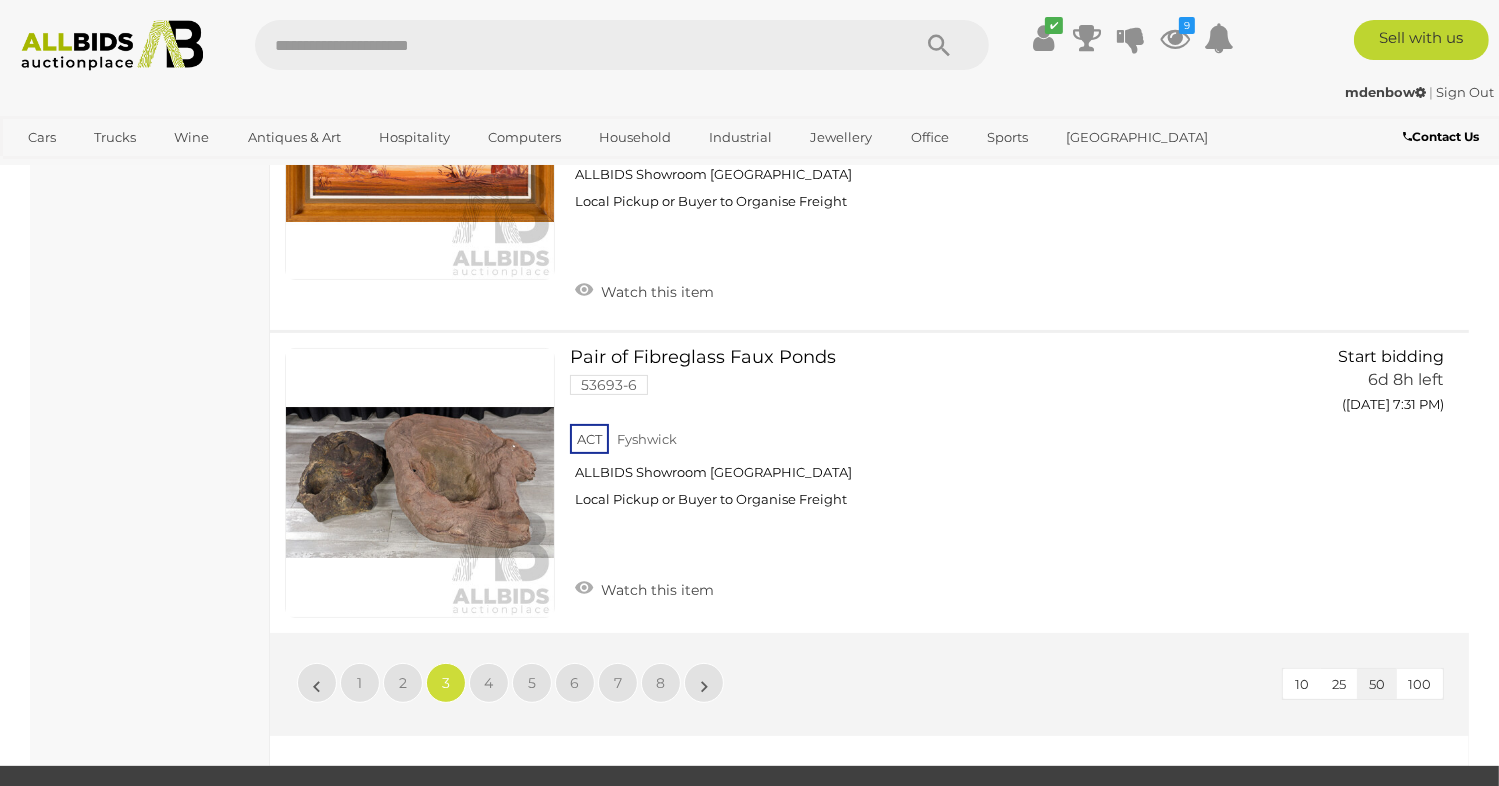scroll, scrollTop: 15320, scrollLeft: 0, axis: vertical 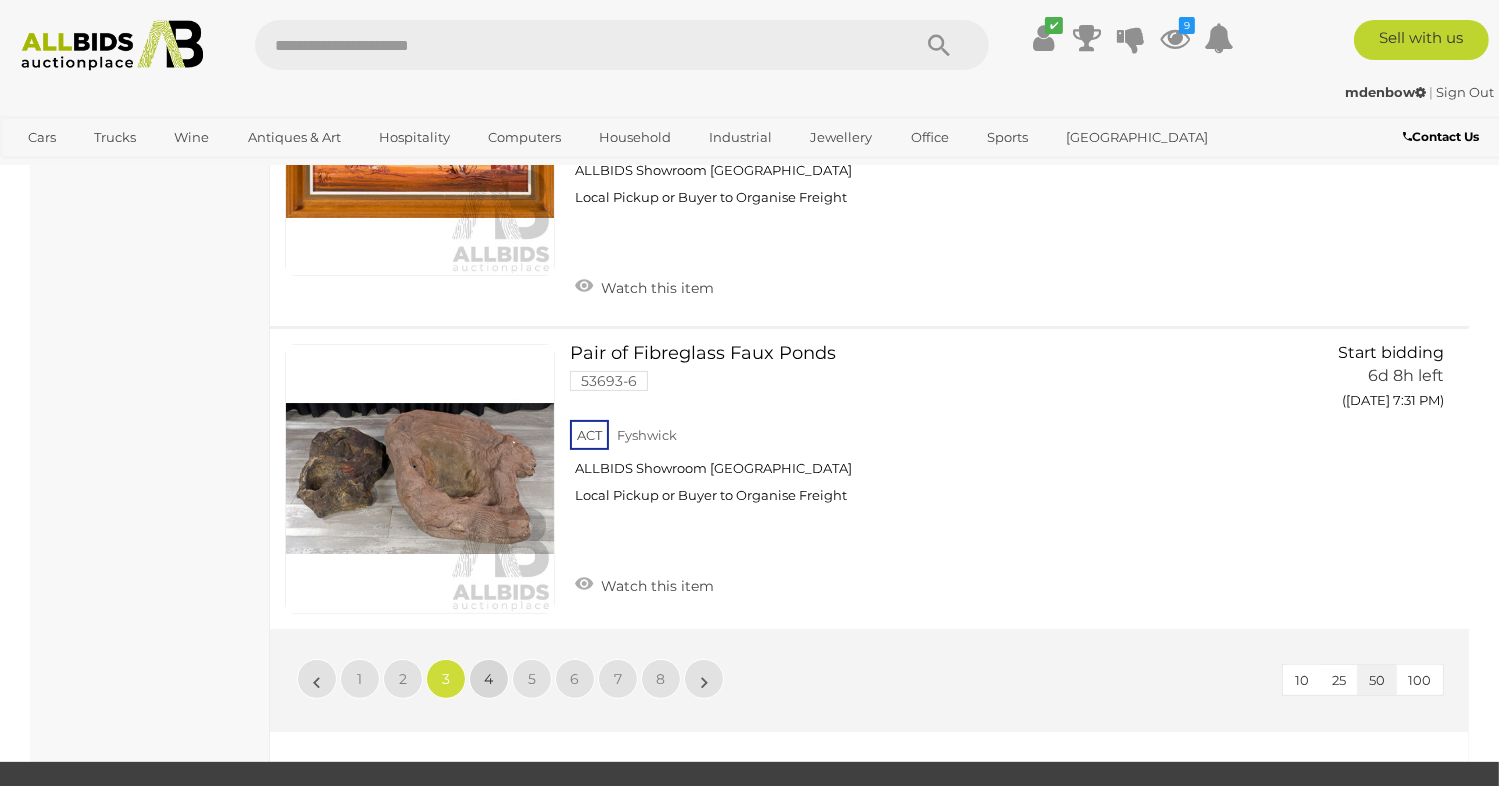 click on "4" at bounding box center [489, 679] 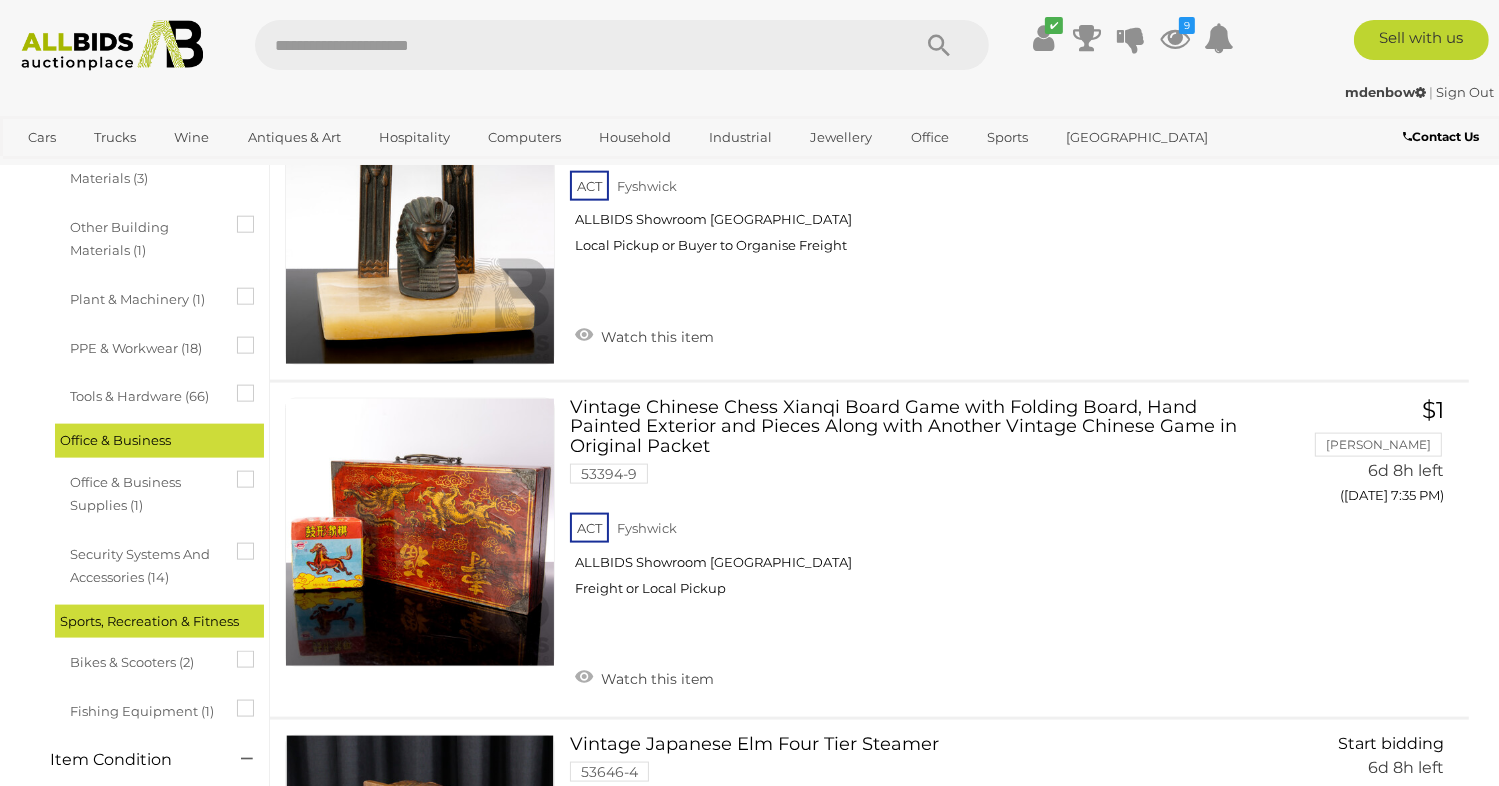 scroll, scrollTop: 2576, scrollLeft: 0, axis: vertical 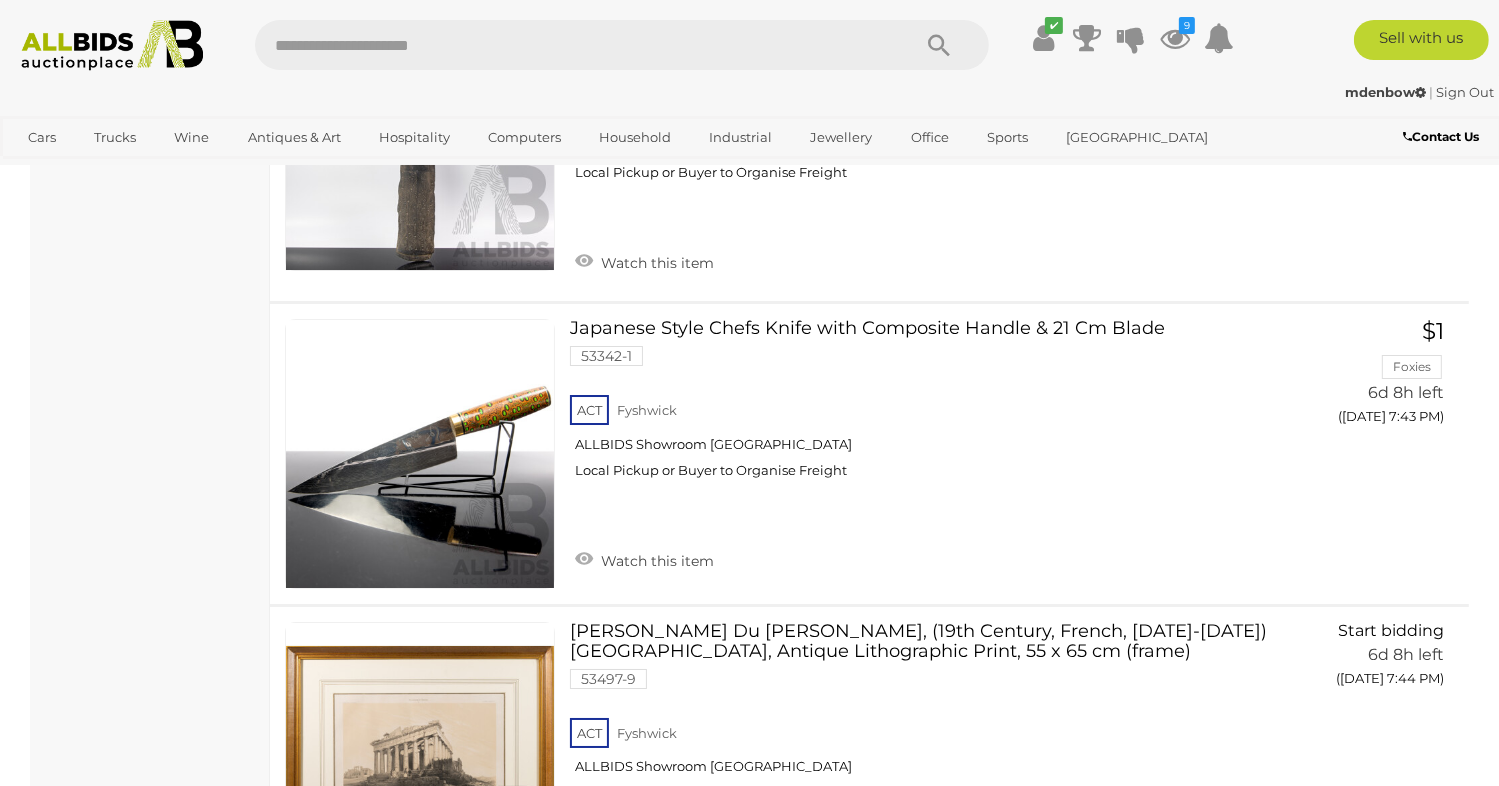 click on "Just Listed
Location" at bounding box center (150, 1208) 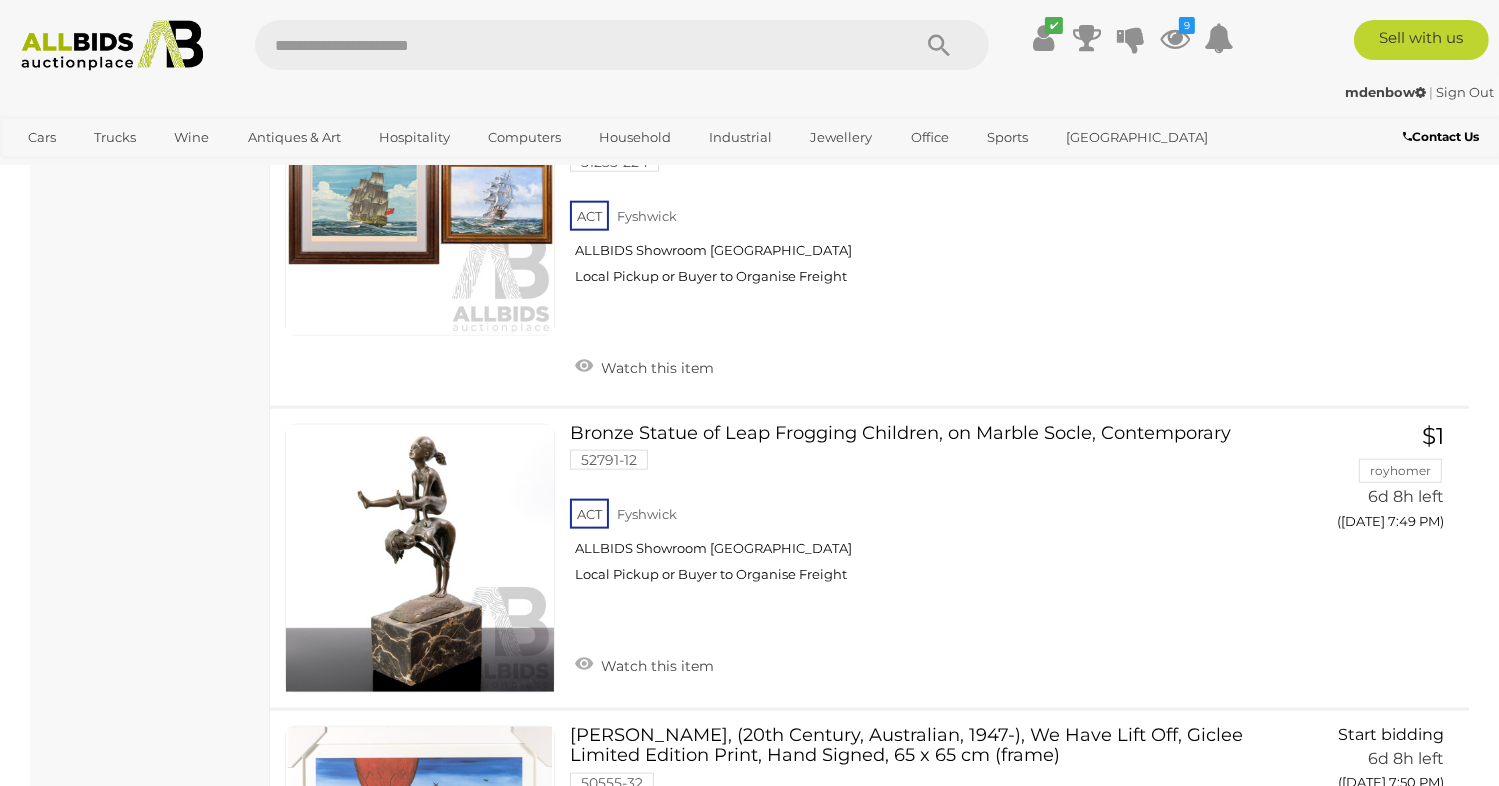 scroll, scrollTop: 9773, scrollLeft: 0, axis: vertical 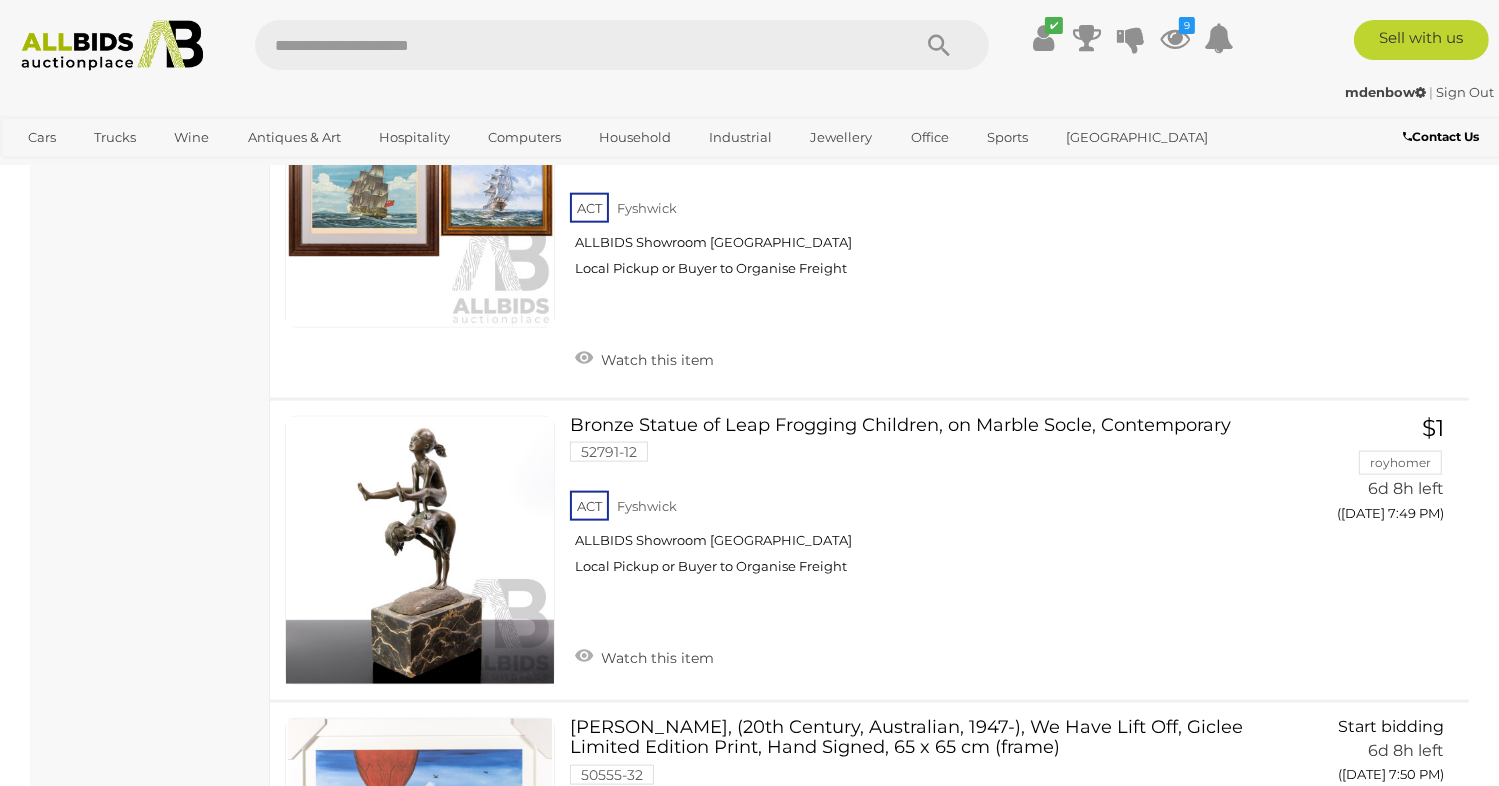 click on "Just Listed
Location" at bounding box center (150, -1555) 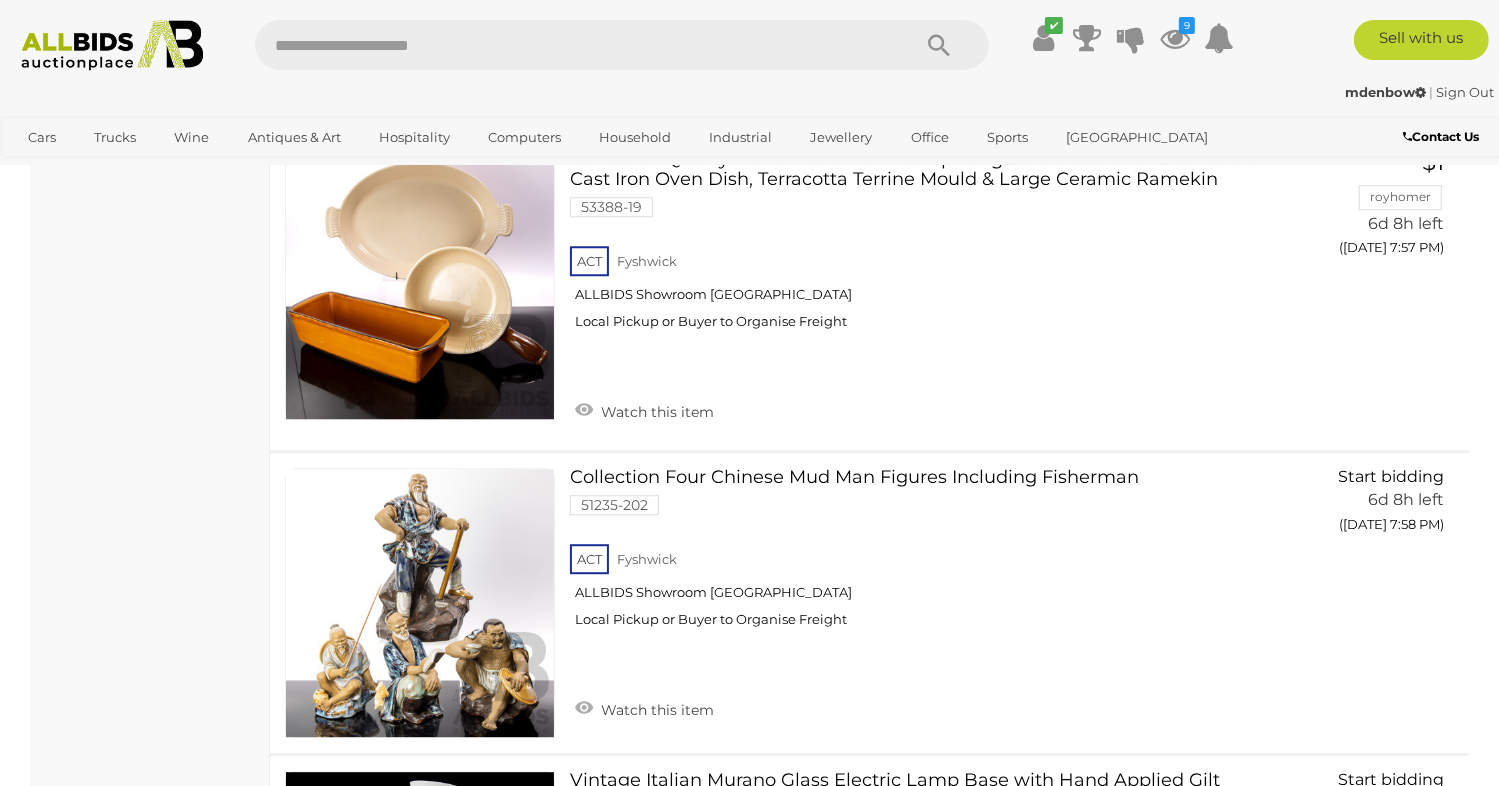 scroll, scrollTop: 12859, scrollLeft: 0, axis: vertical 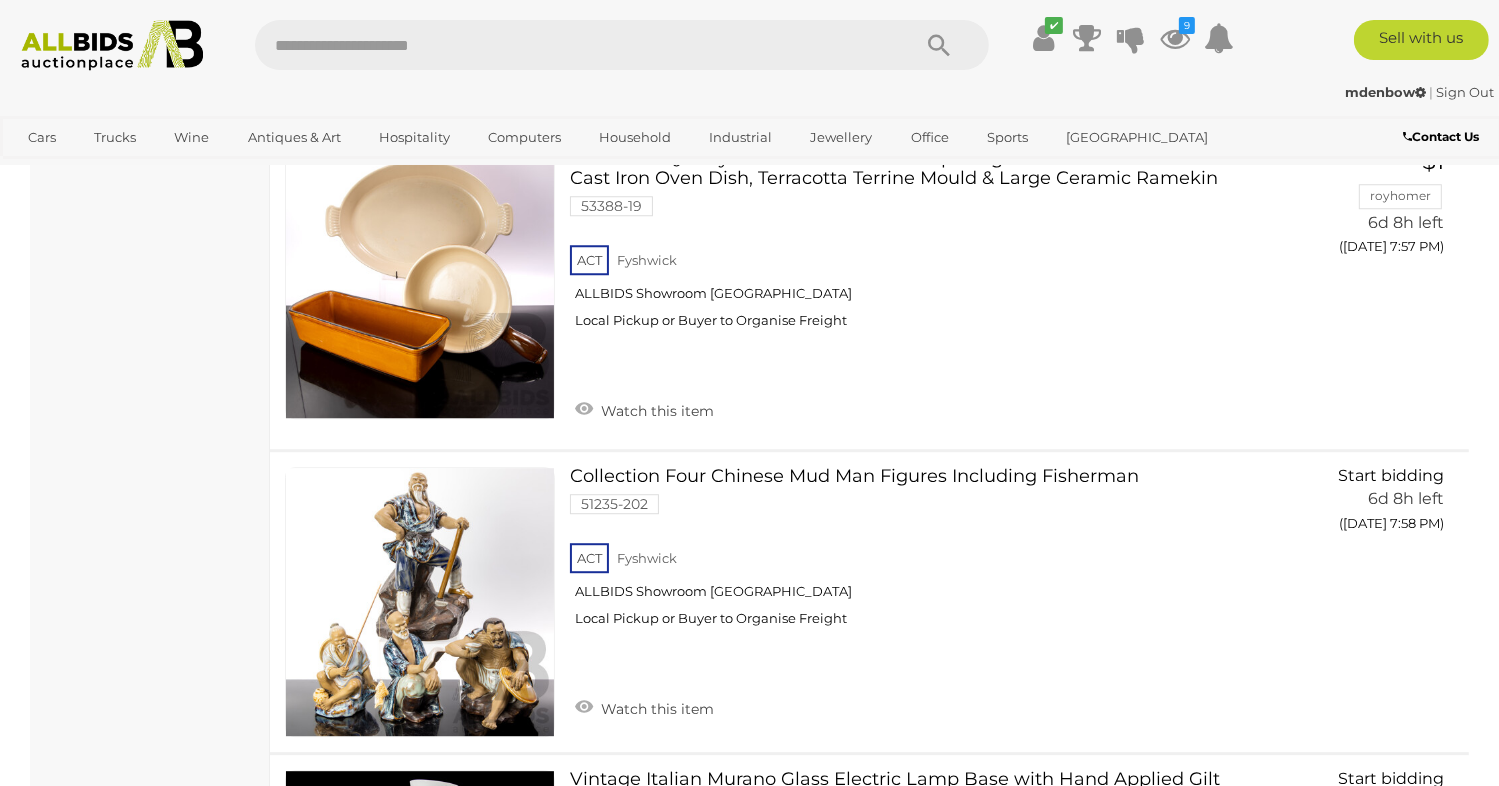 click on "Just Listed
Location" at bounding box center [150, -4641] 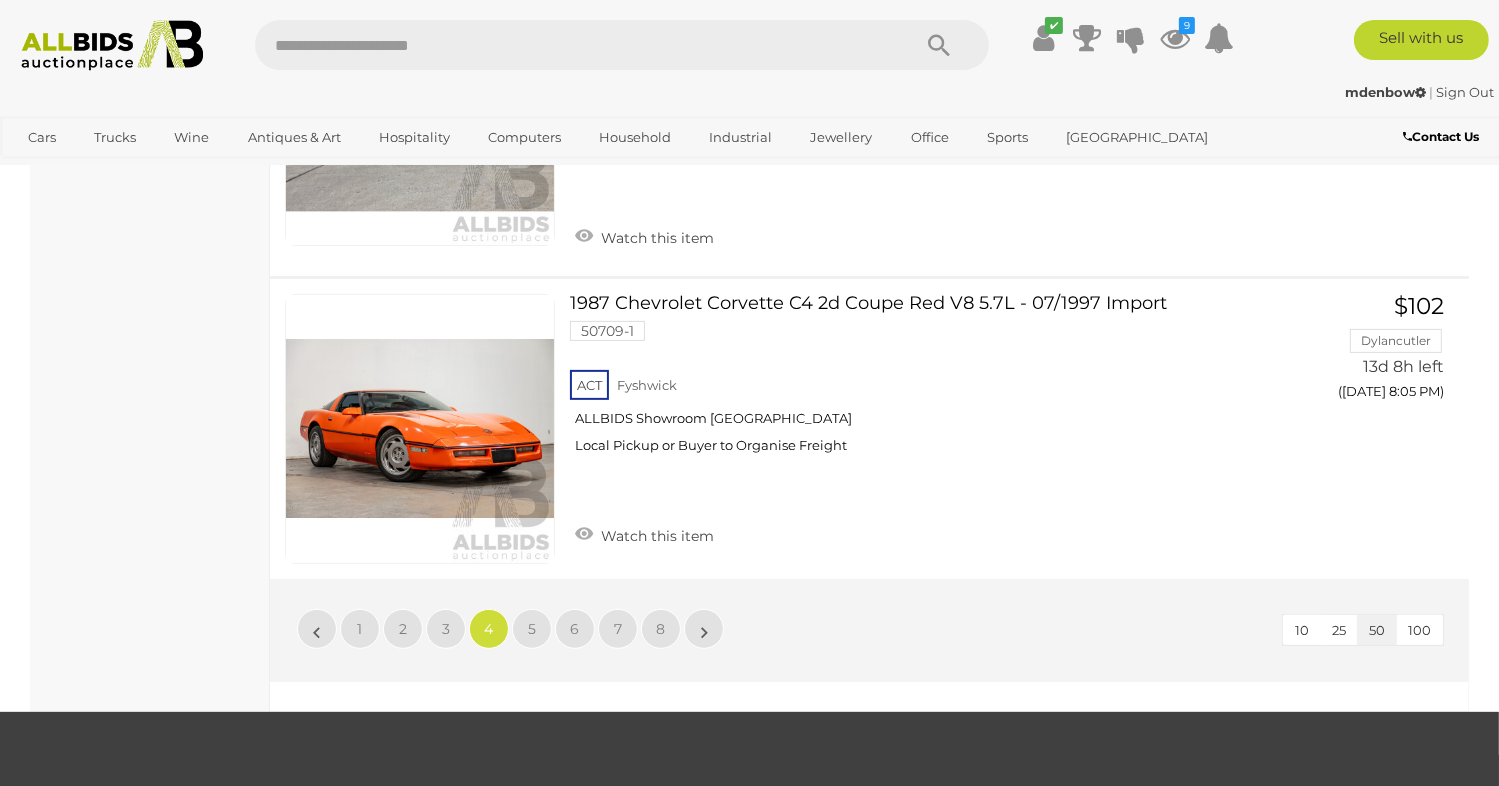 scroll, scrollTop: 15530, scrollLeft: 0, axis: vertical 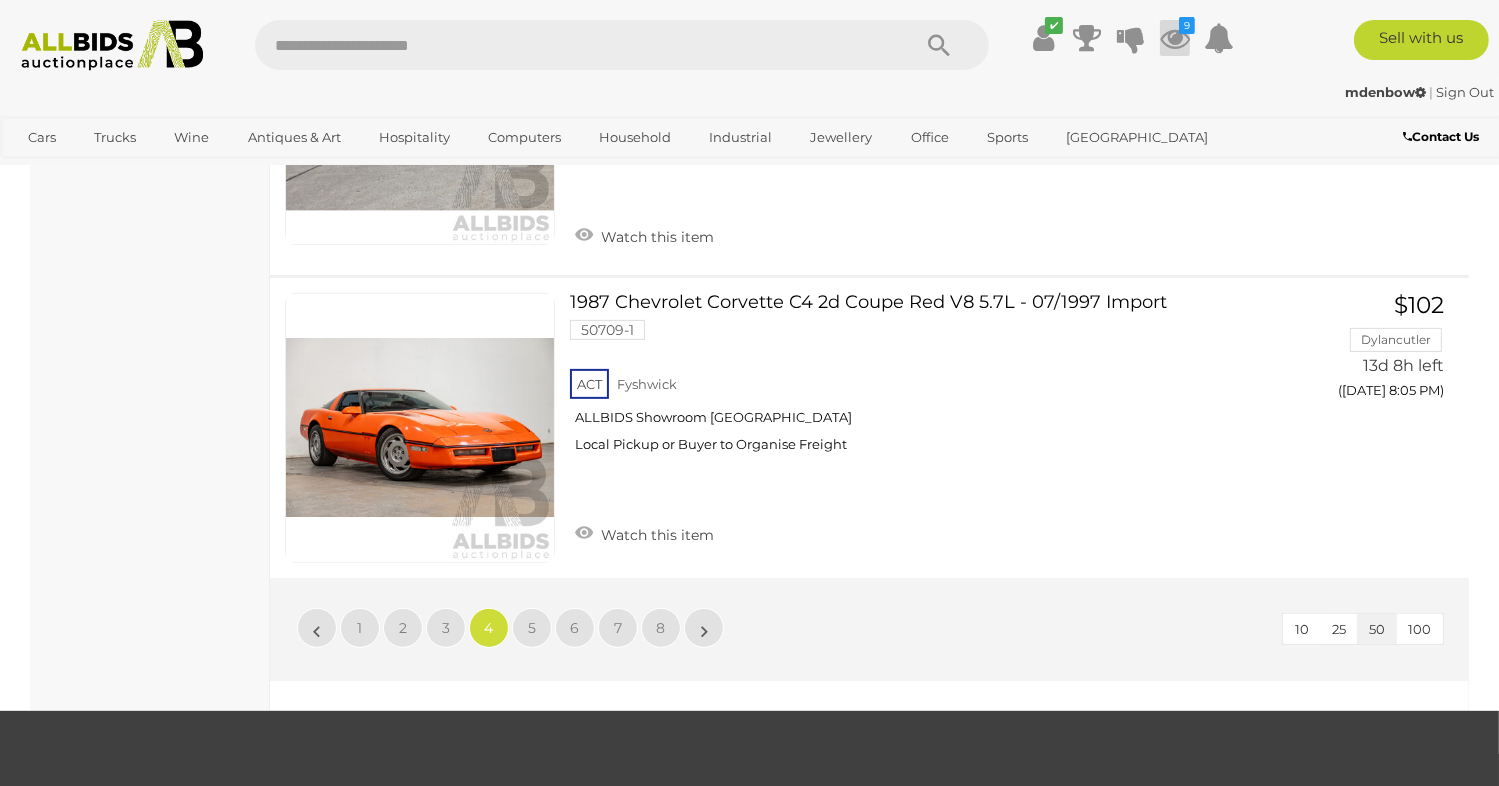 click at bounding box center (1175, 38) 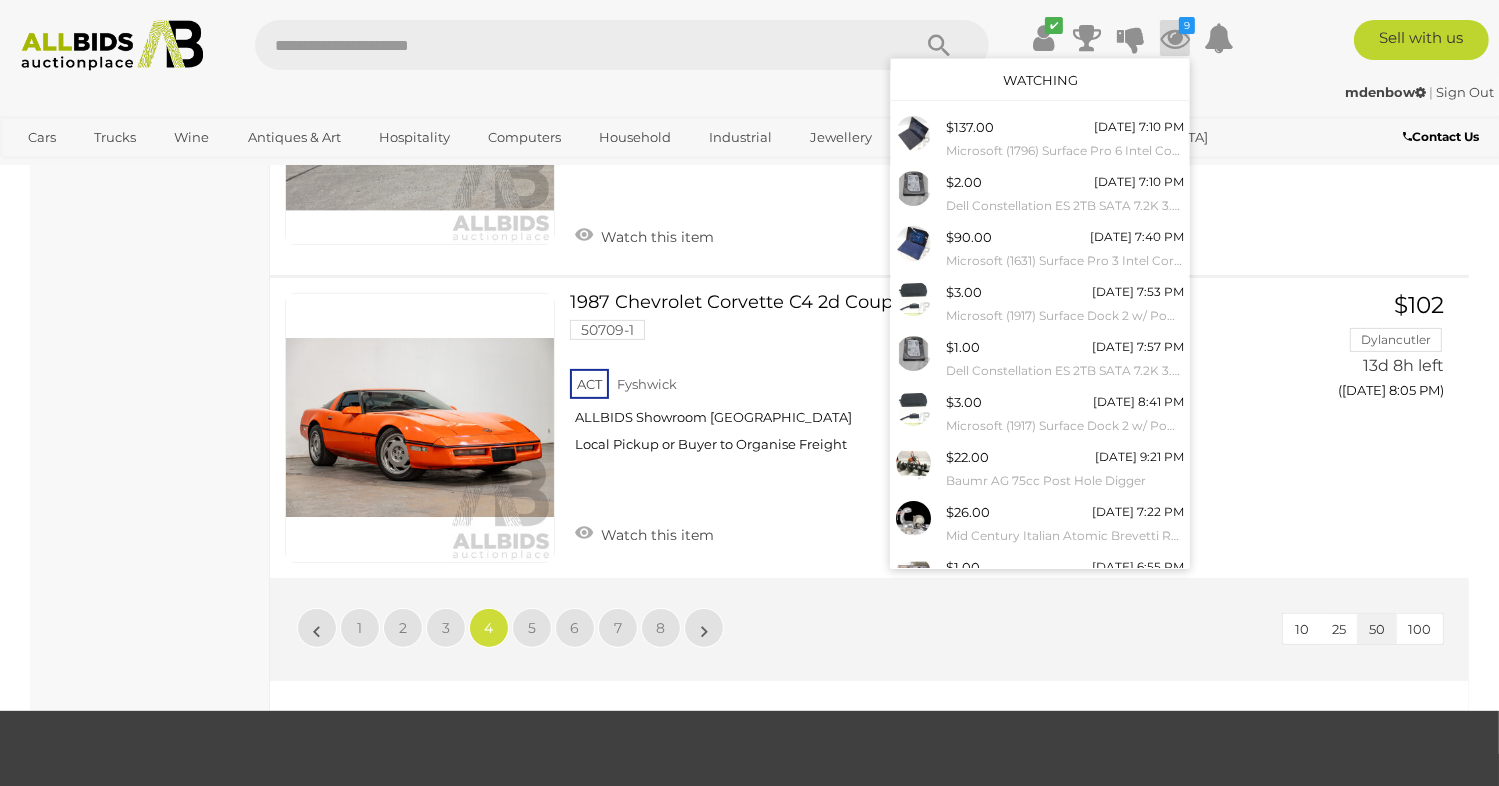 scroll, scrollTop: 71, scrollLeft: 0, axis: vertical 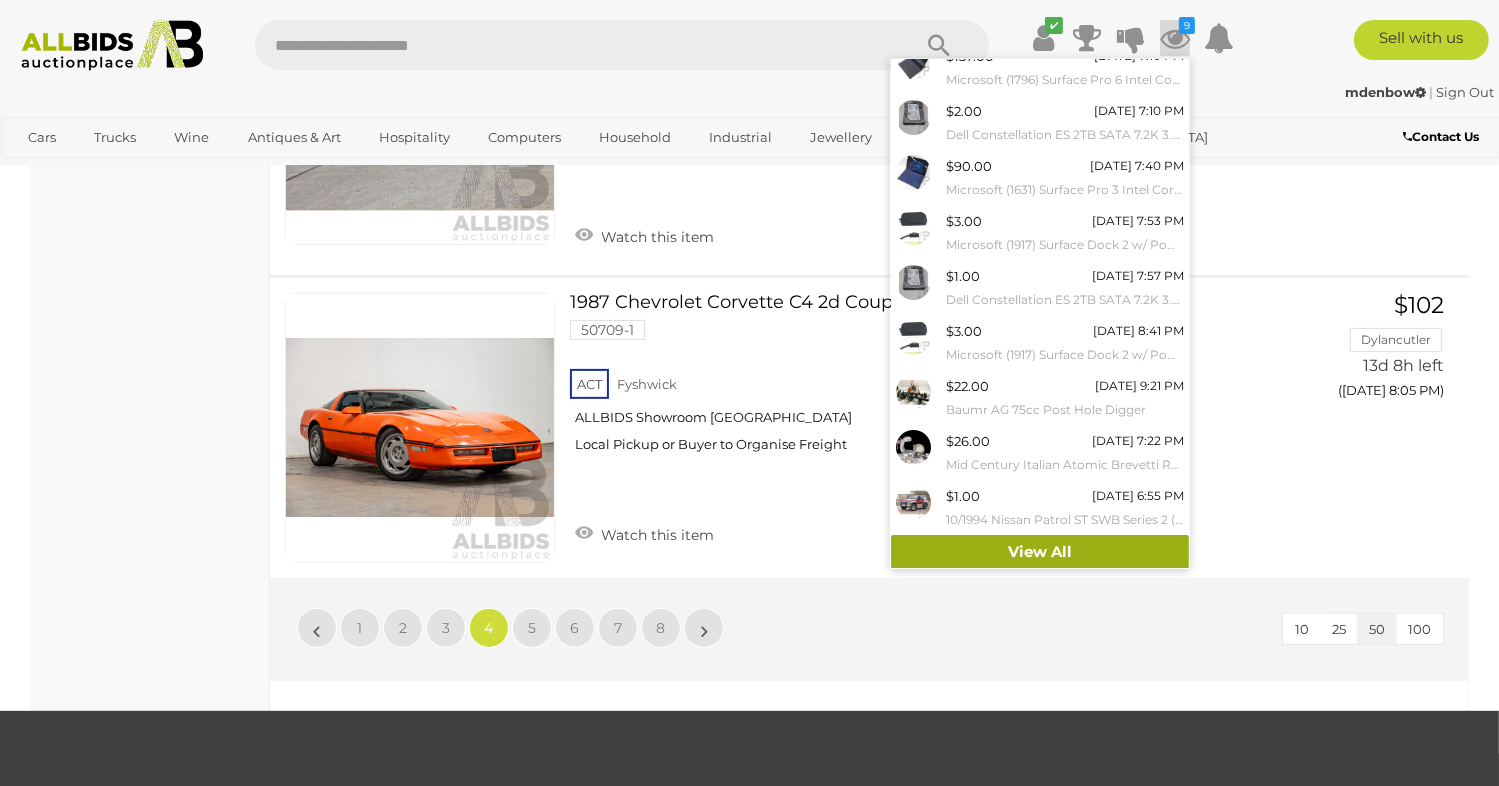 click on "View All" at bounding box center (1040, 552) 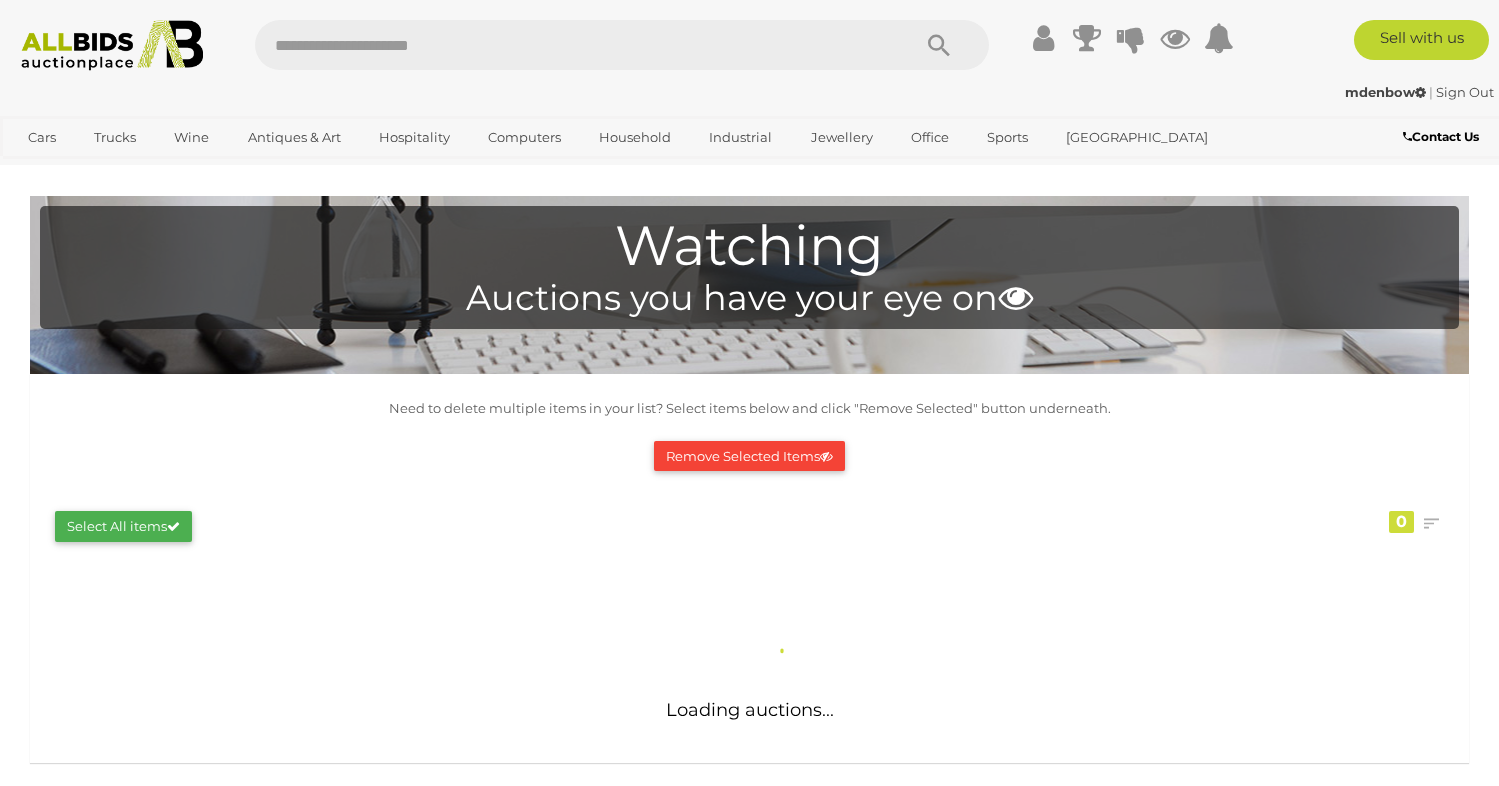 scroll, scrollTop: 0, scrollLeft: 0, axis: both 